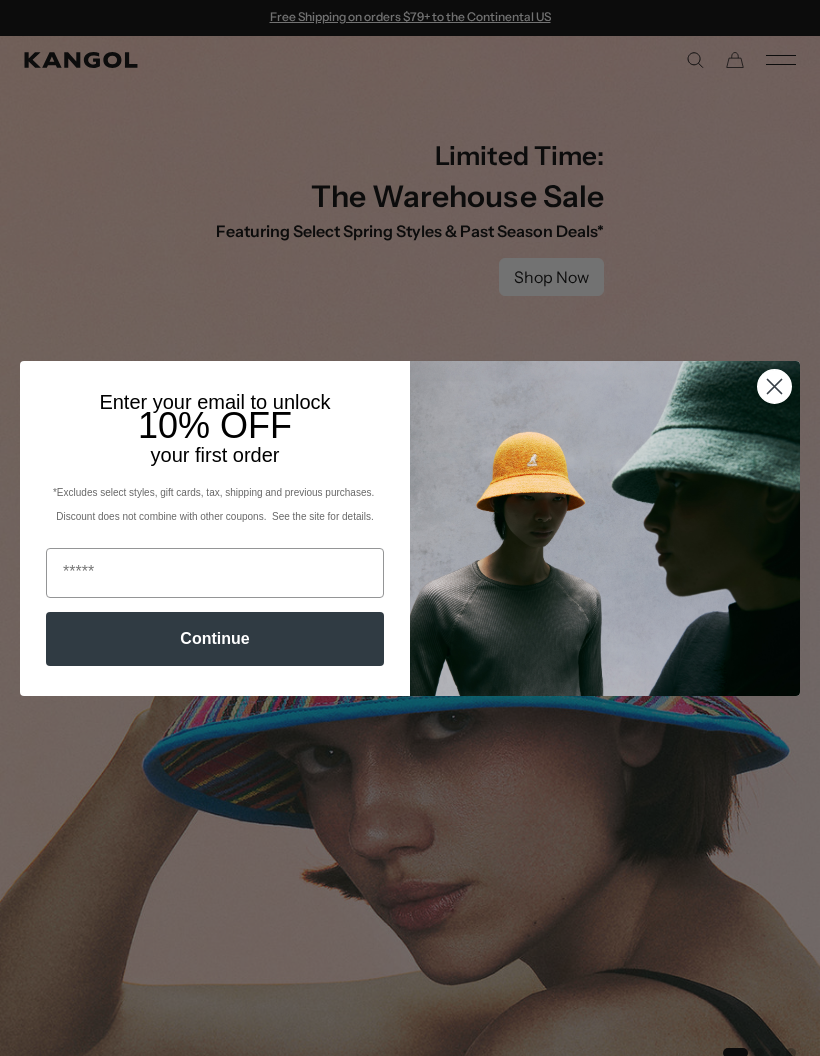 scroll, scrollTop: 0, scrollLeft: 0, axis: both 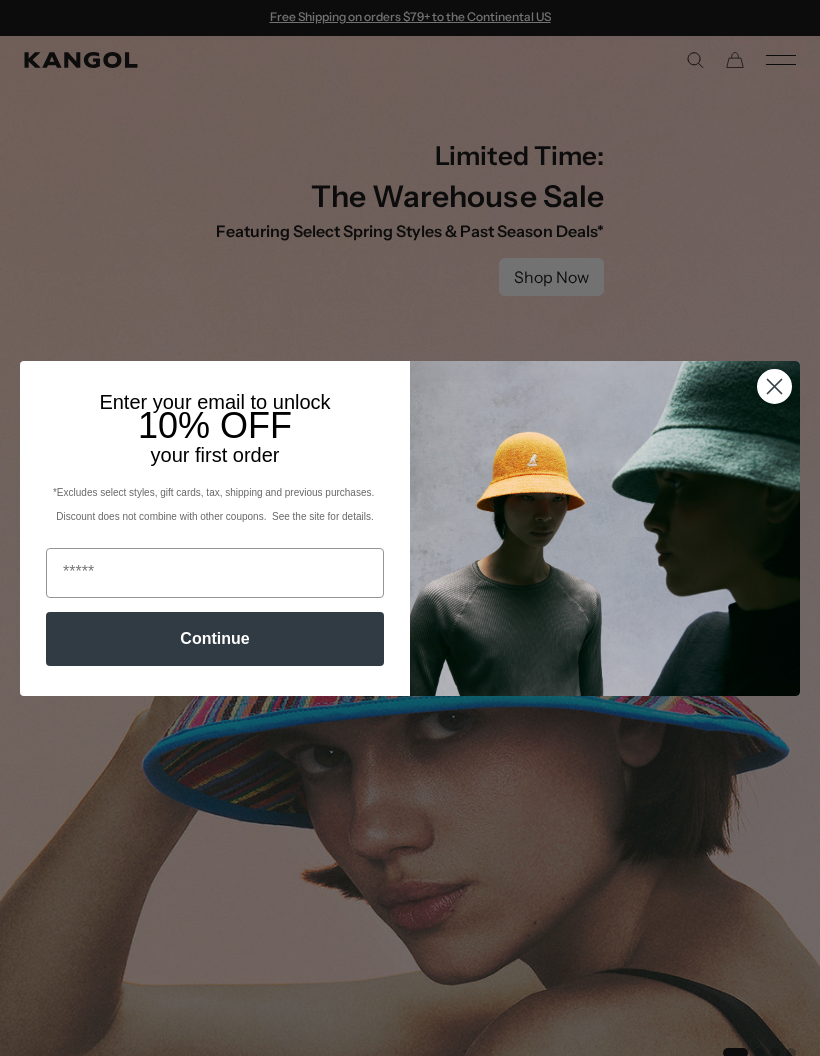 click 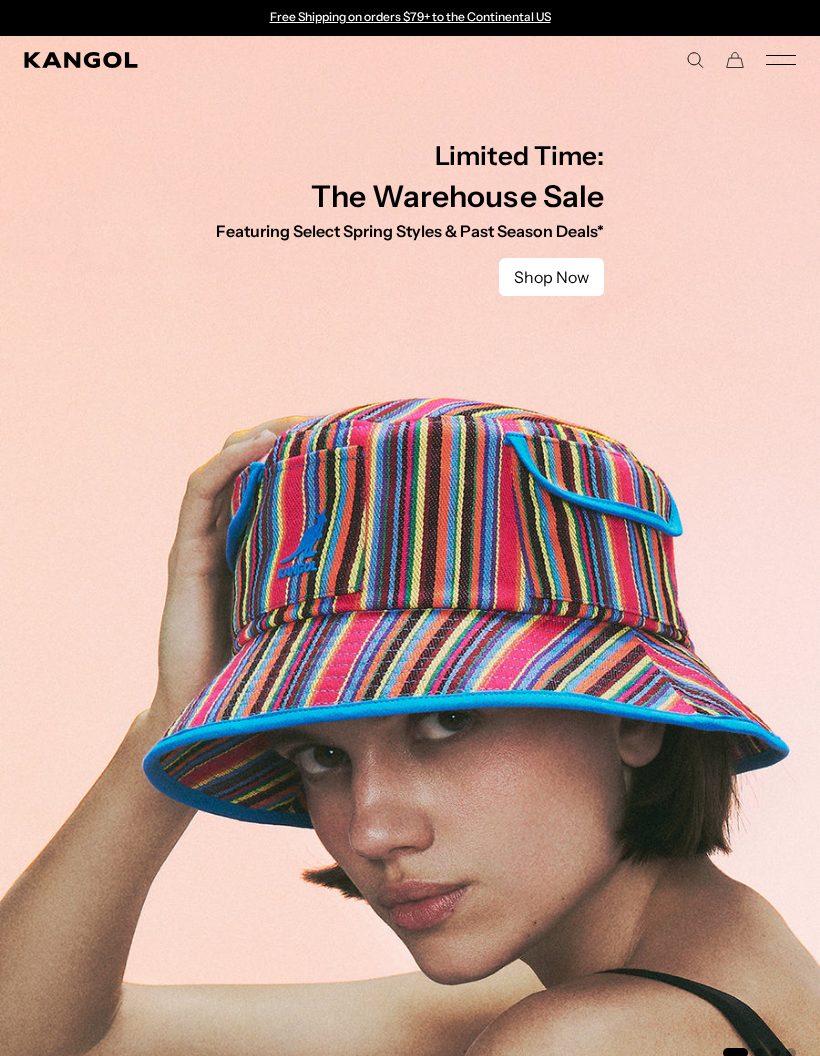 click 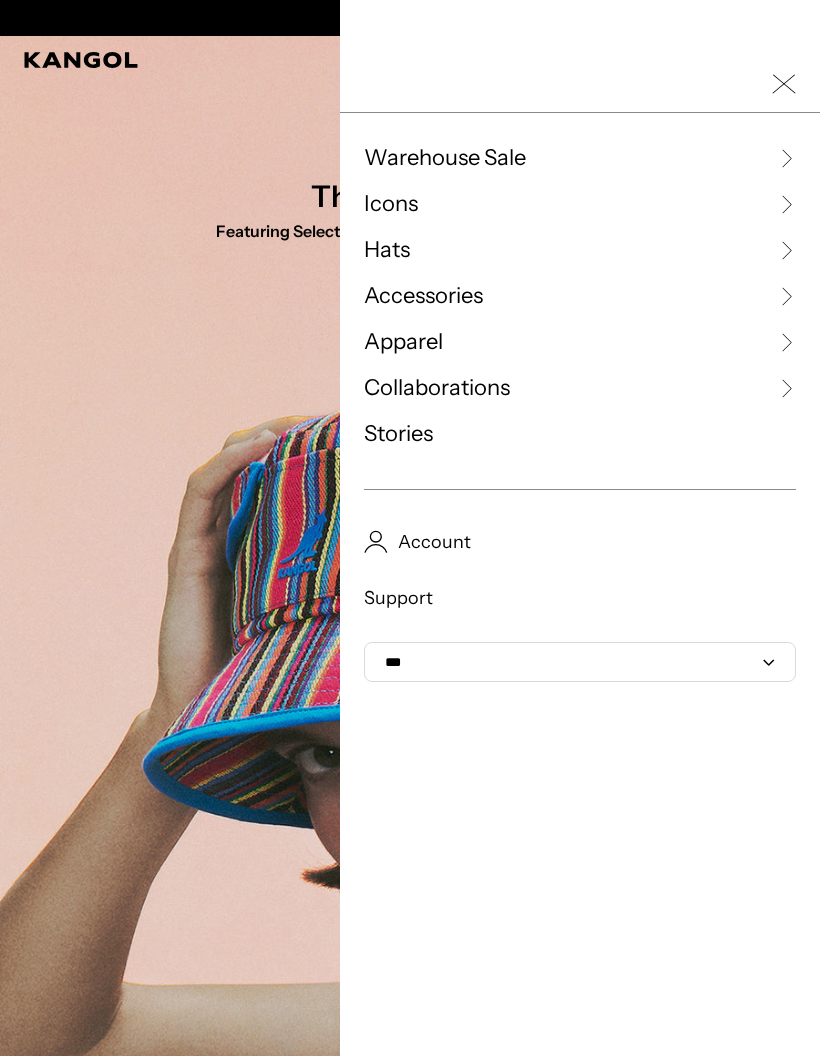 scroll, scrollTop: 0, scrollLeft: 412, axis: horizontal 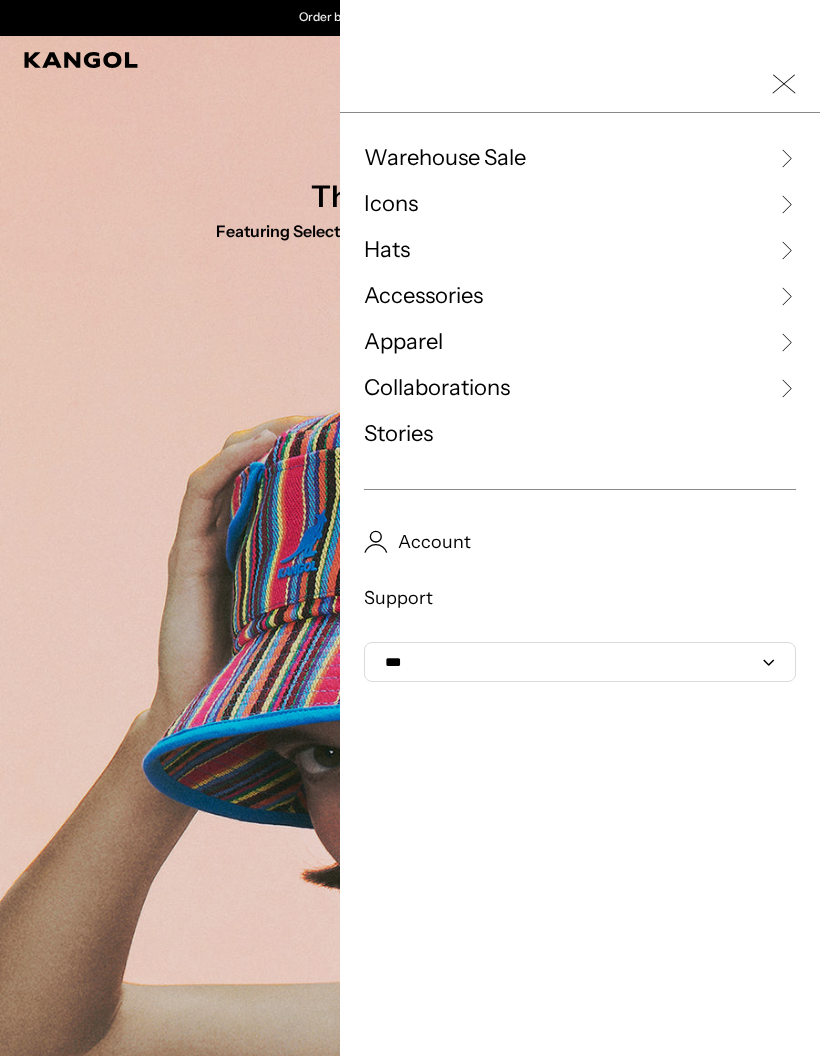 click 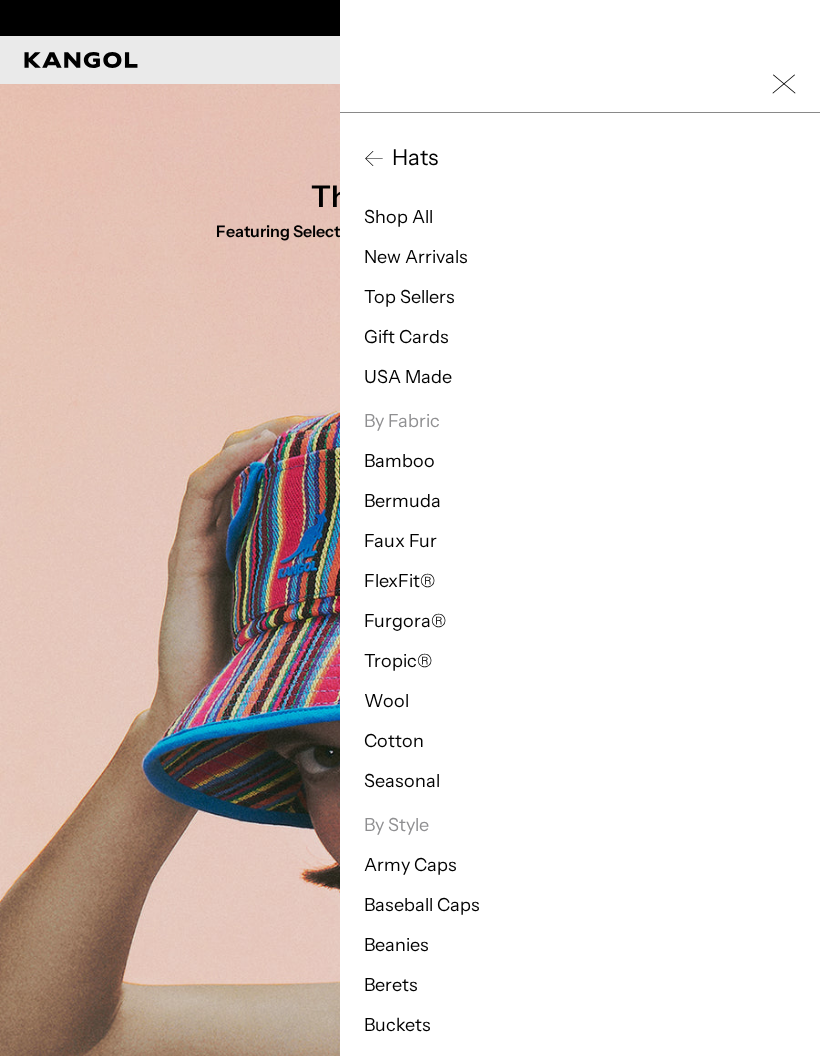 scroll, scrollTop: 0, scrollLeft: 0, axis: both 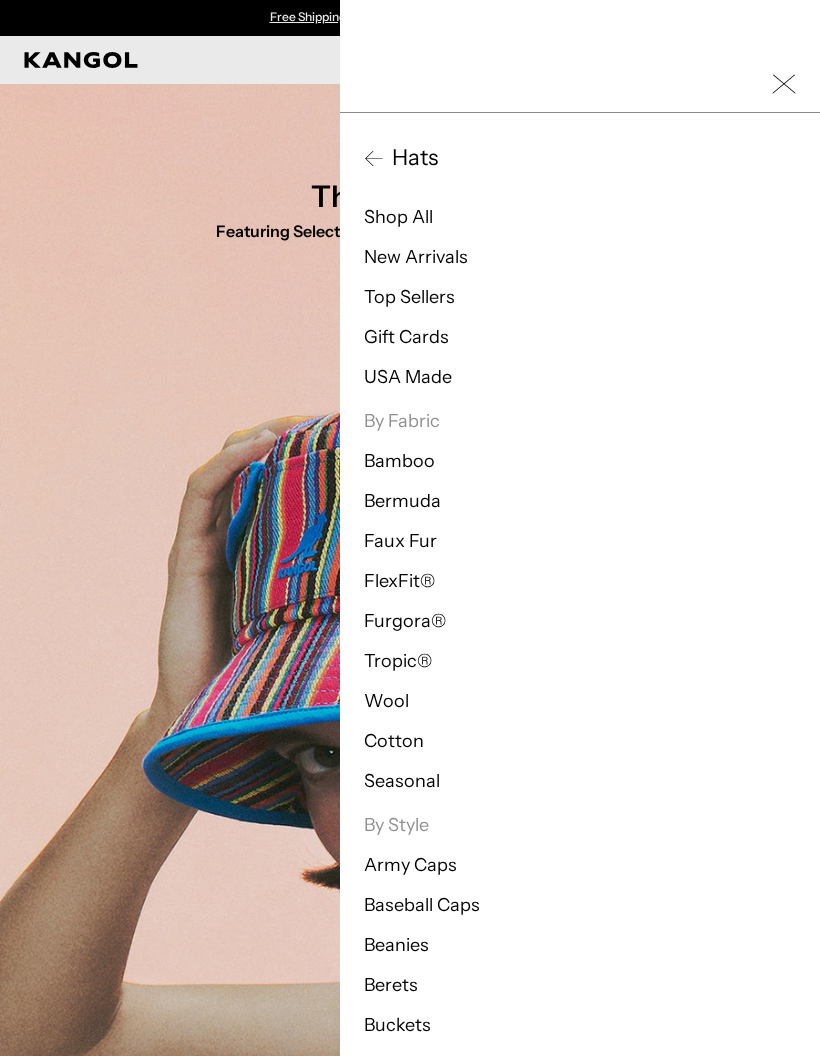 click on "Wool" at bounding box center [386, 701] 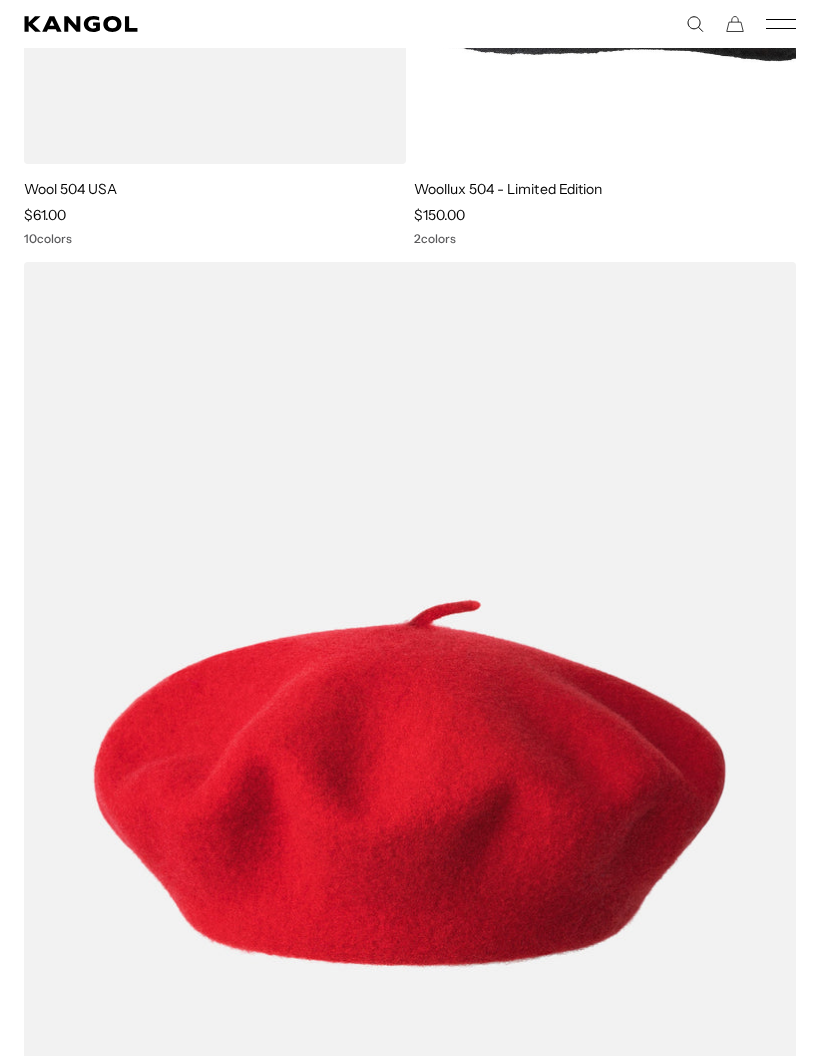 scroll, scrollTop: 1550, scrollLeft: 0, axis: vertical 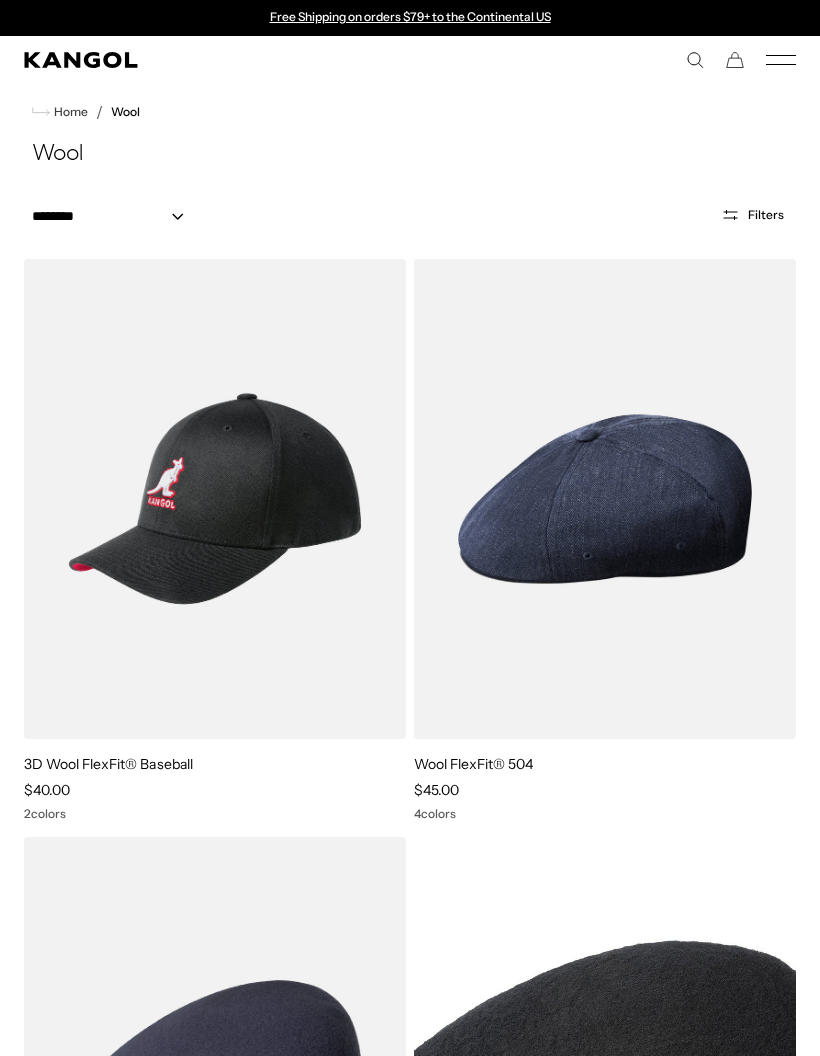 click 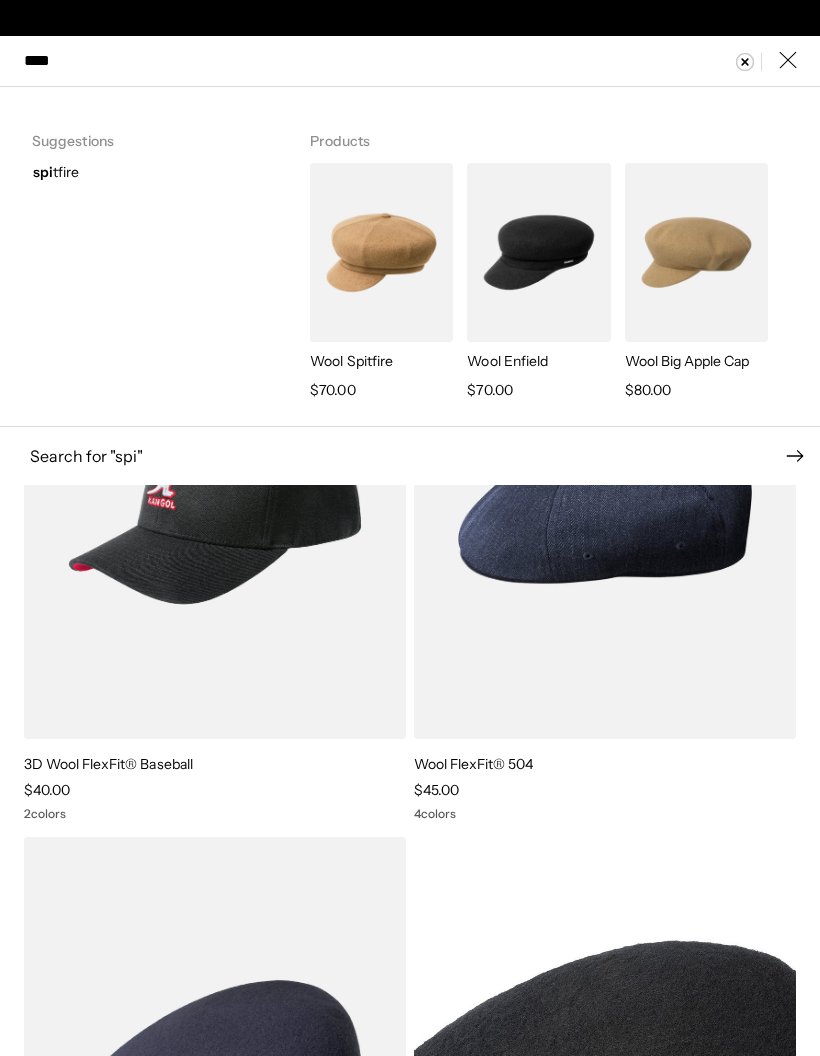 scroll, scrollTop: 0, scrollLeft: 412, axis: horizontal 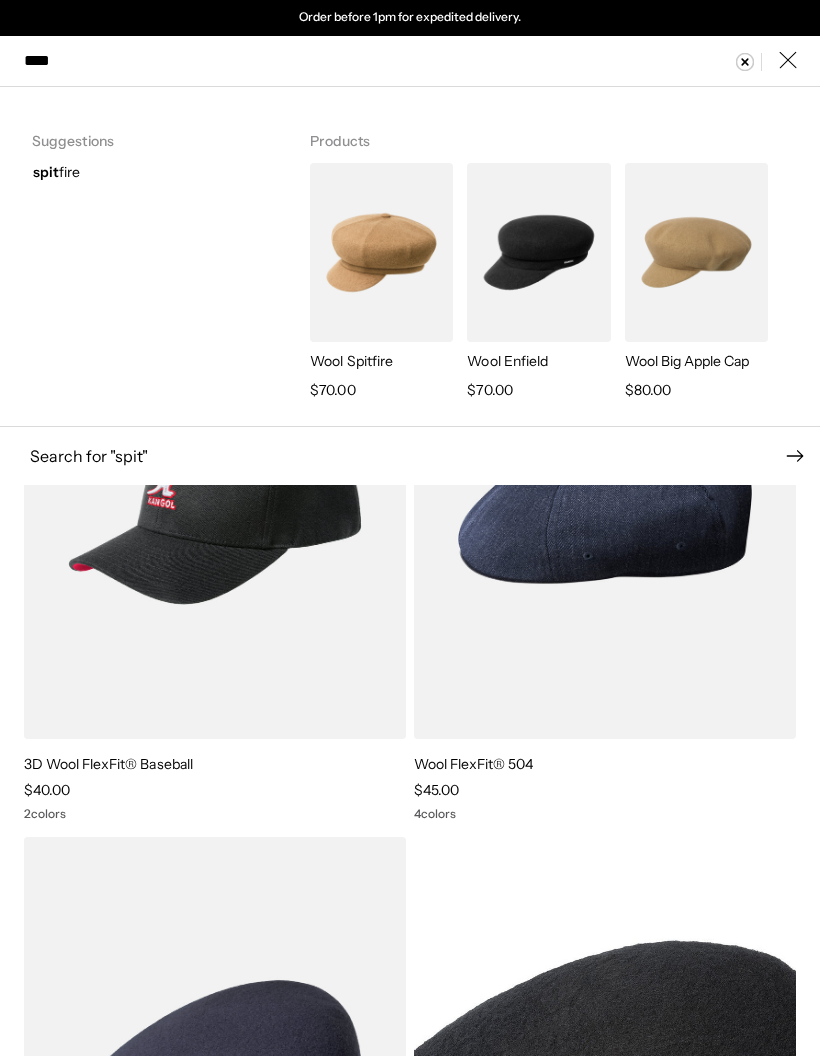 type on "****" 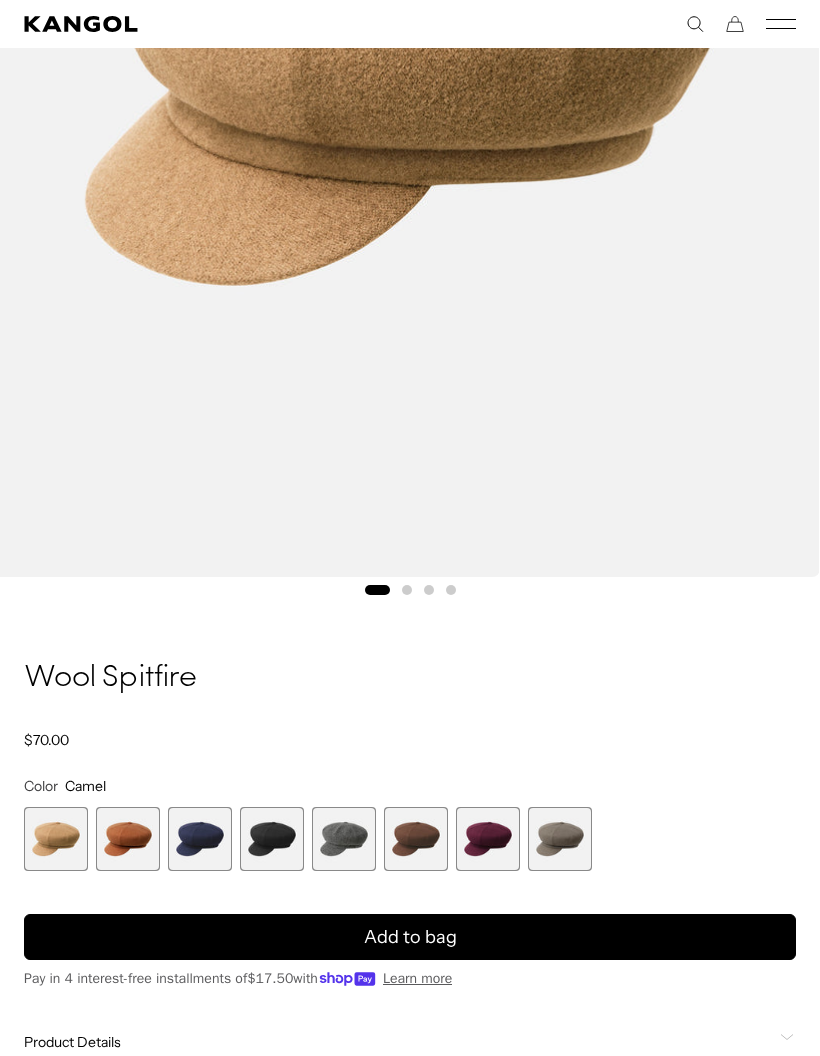 scroll, scrollTop: 0, scrollLeft: 0, axis: both 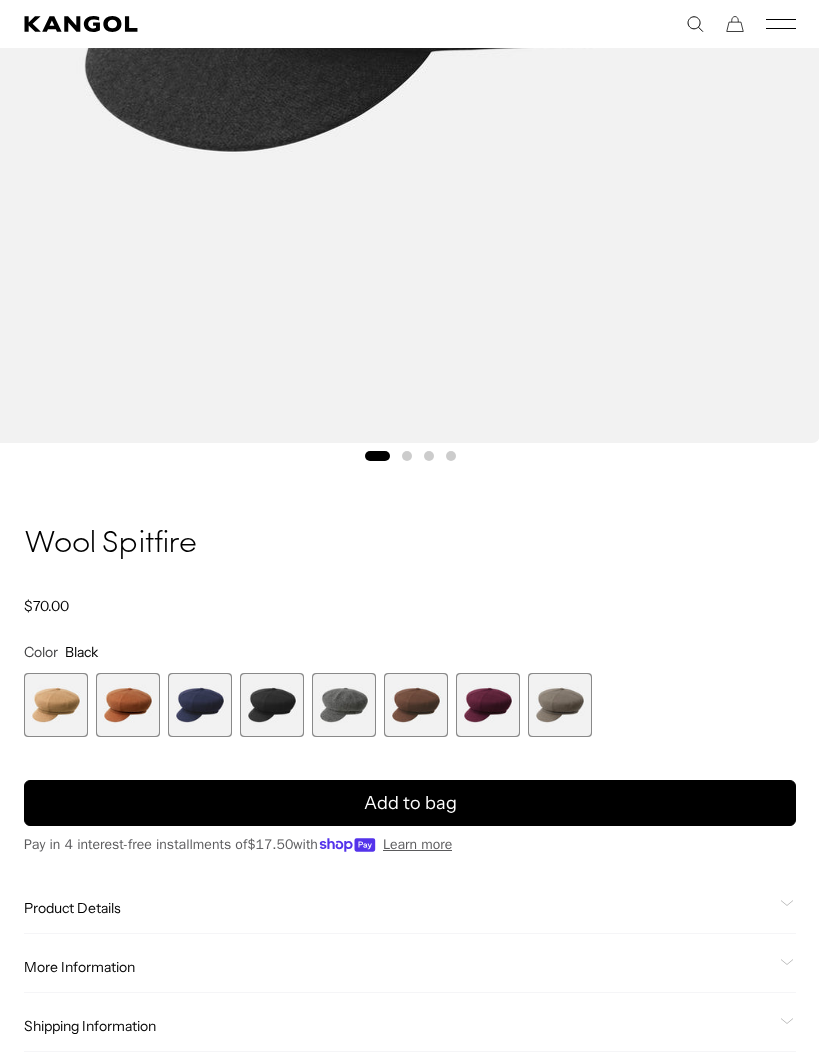 click on "Add to bag" at bounding box center [410, 803] 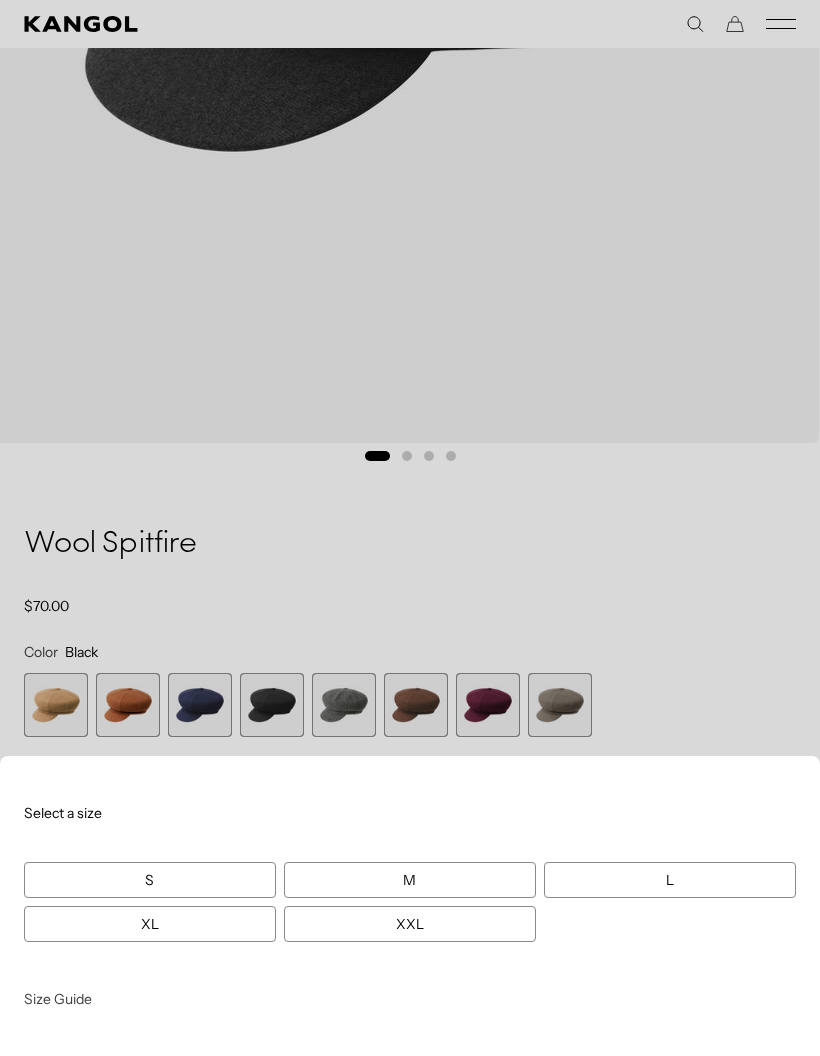 scroll, scrollTop: 0, scrollLeft: 412, axis: horizontal 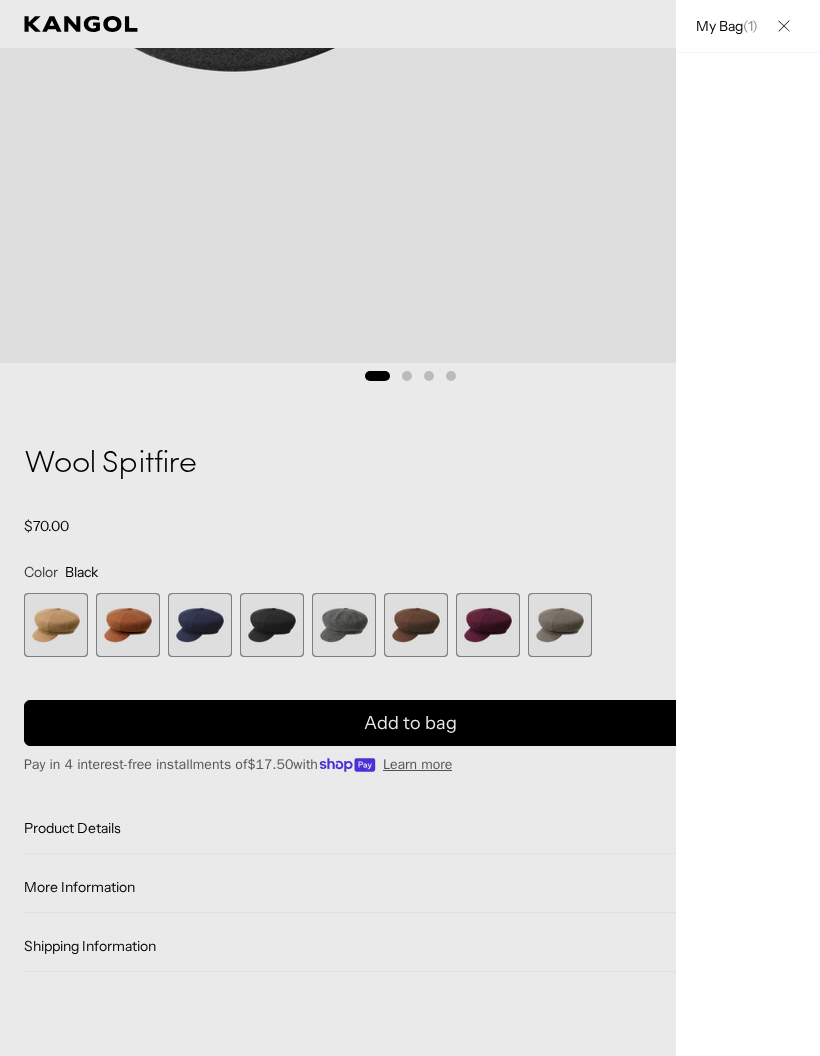 click 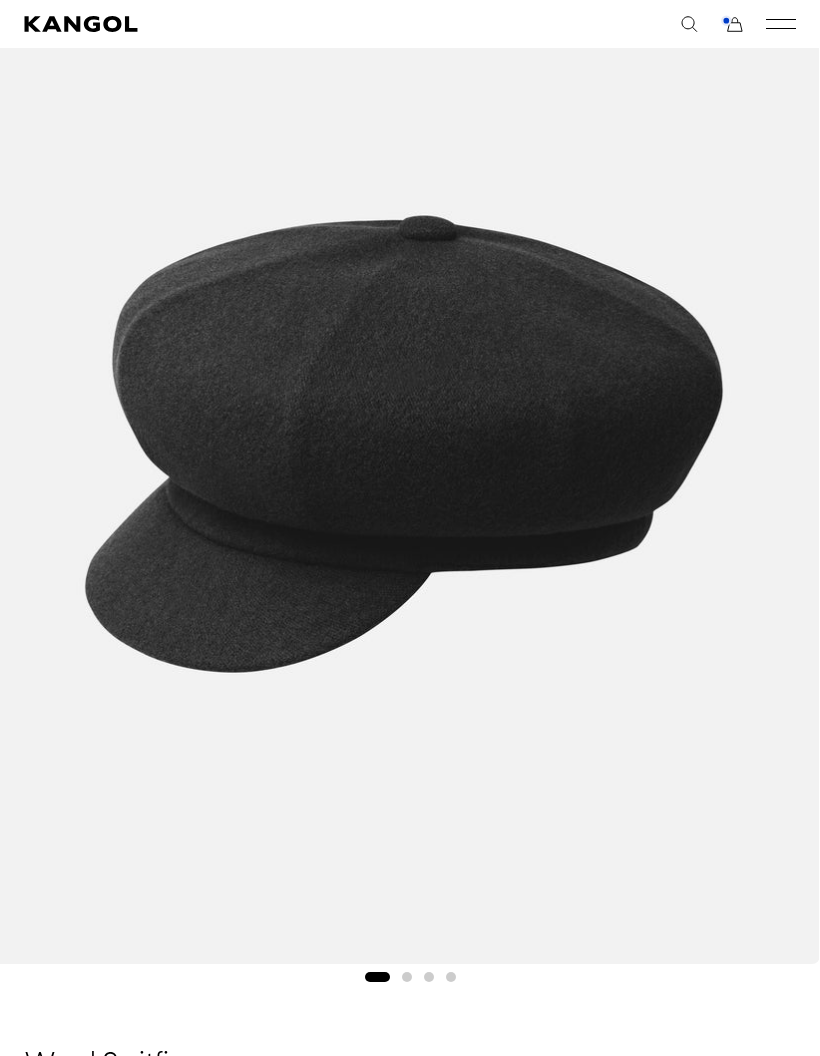 scroll, scrollTop: 0, scrollLeft: 0, axis: both 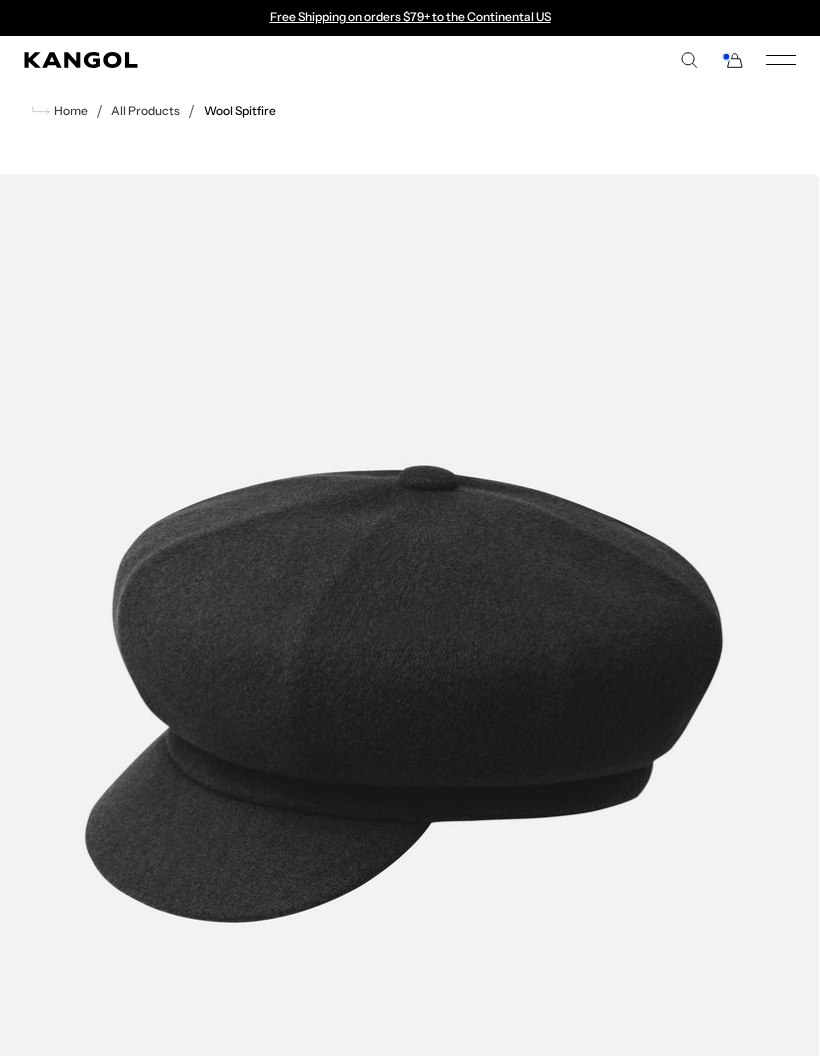 click 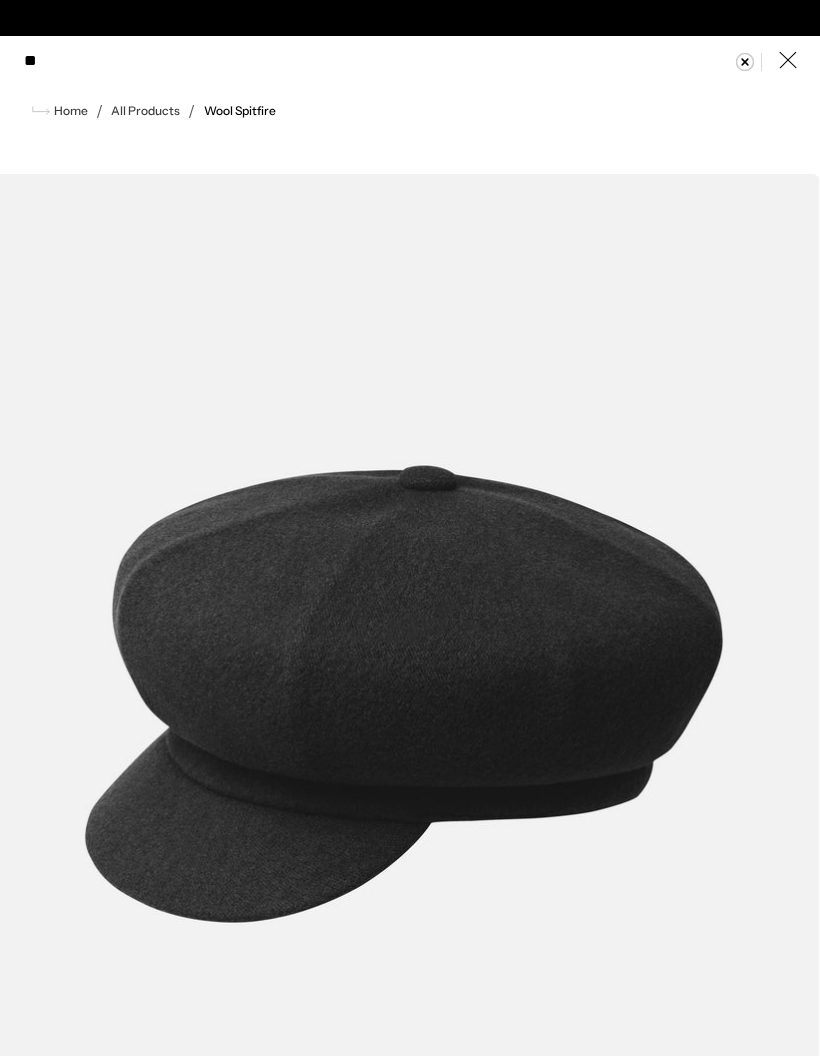 scroll, scrollTop: 0, scrollLeft: 412, axis: horizontal 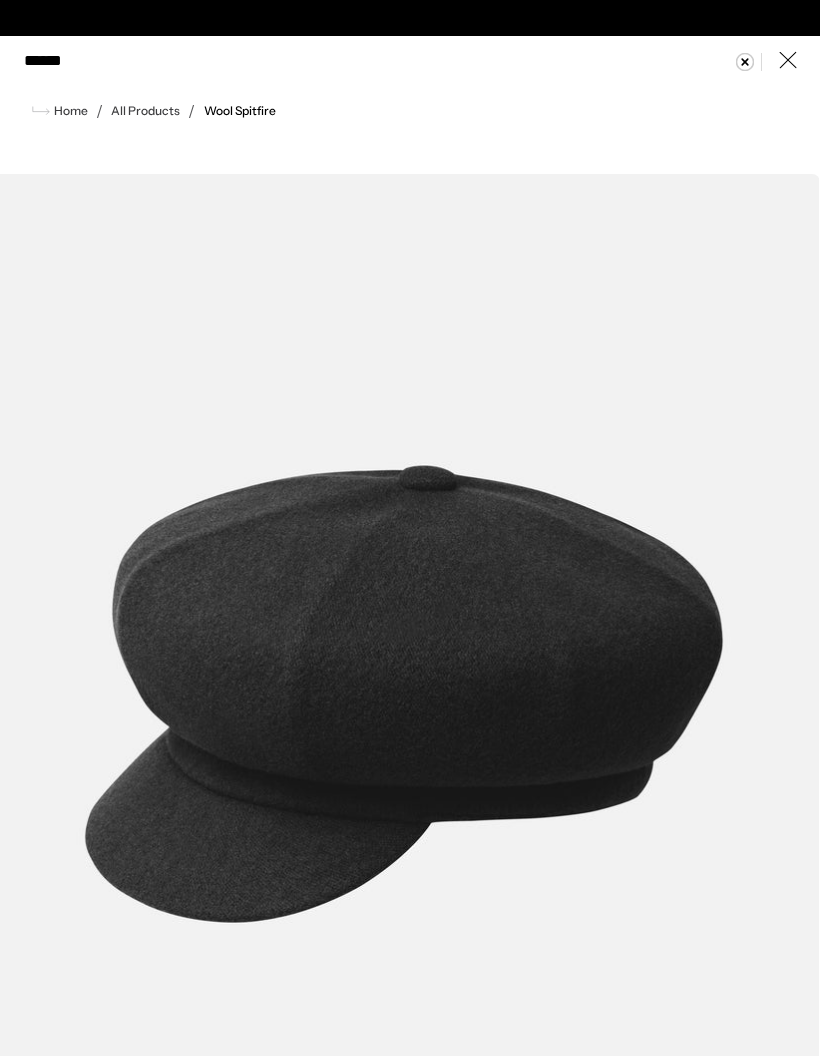 type on "*******" 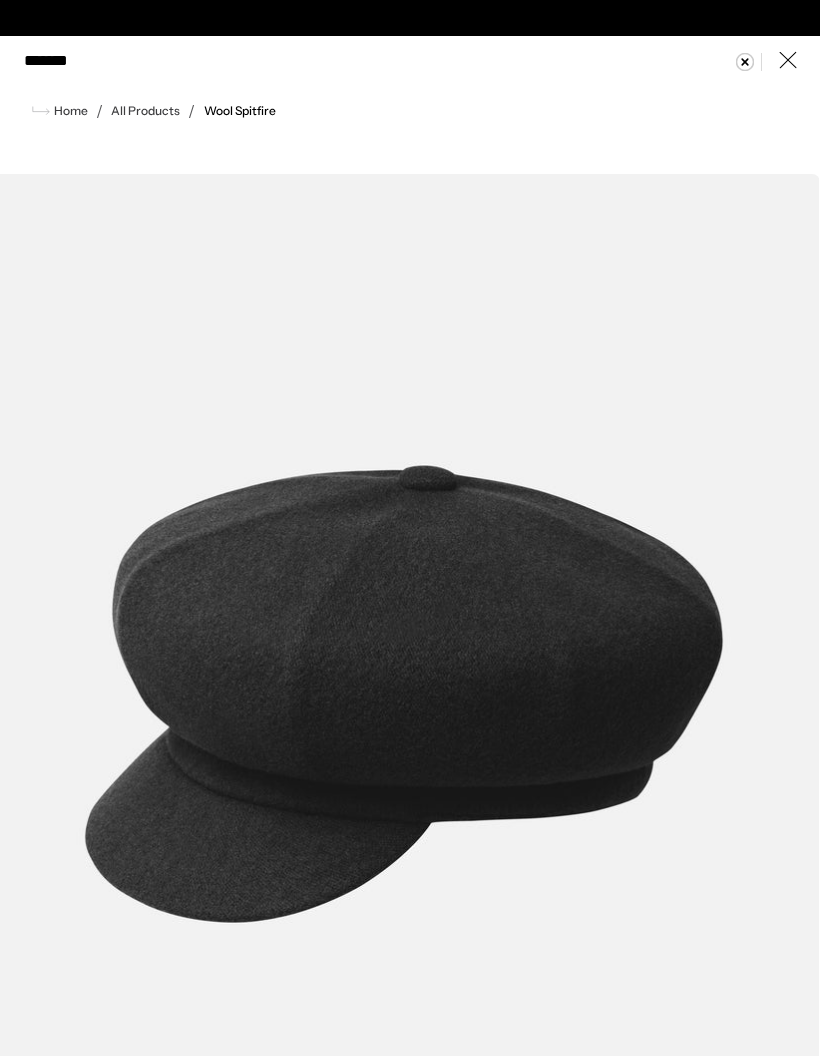 scroll, scrollTop: 0, scrollLeft: 0, axis: both 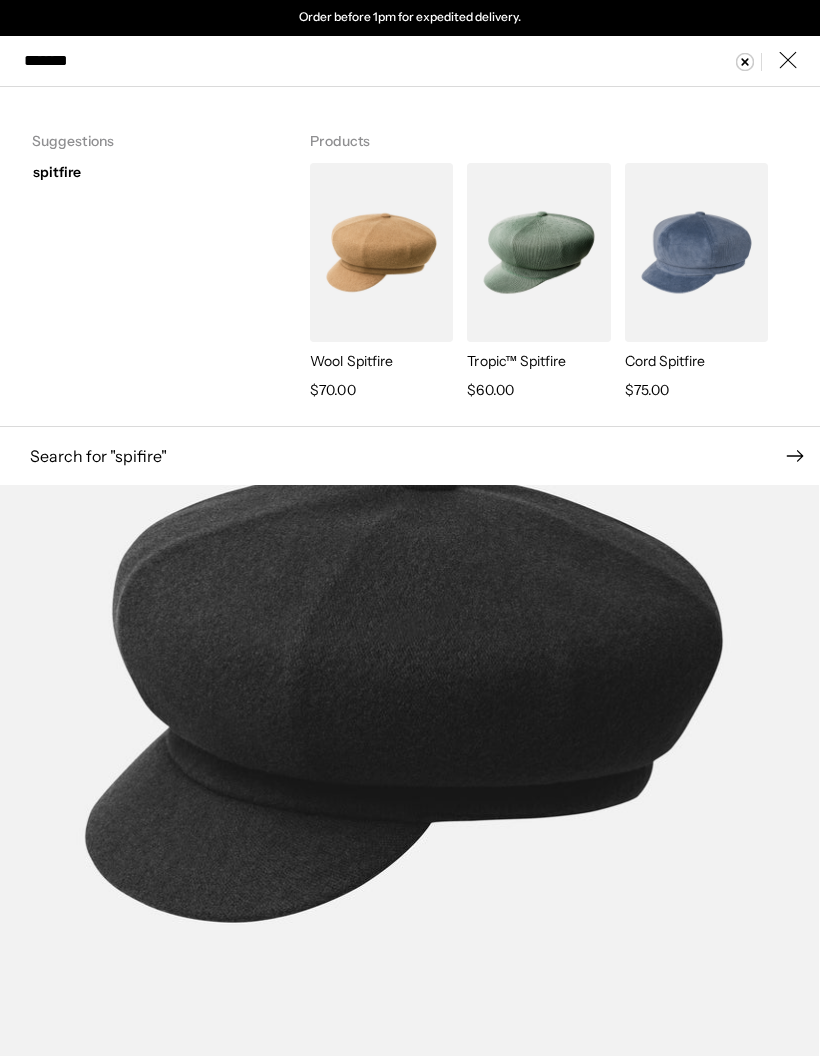 click 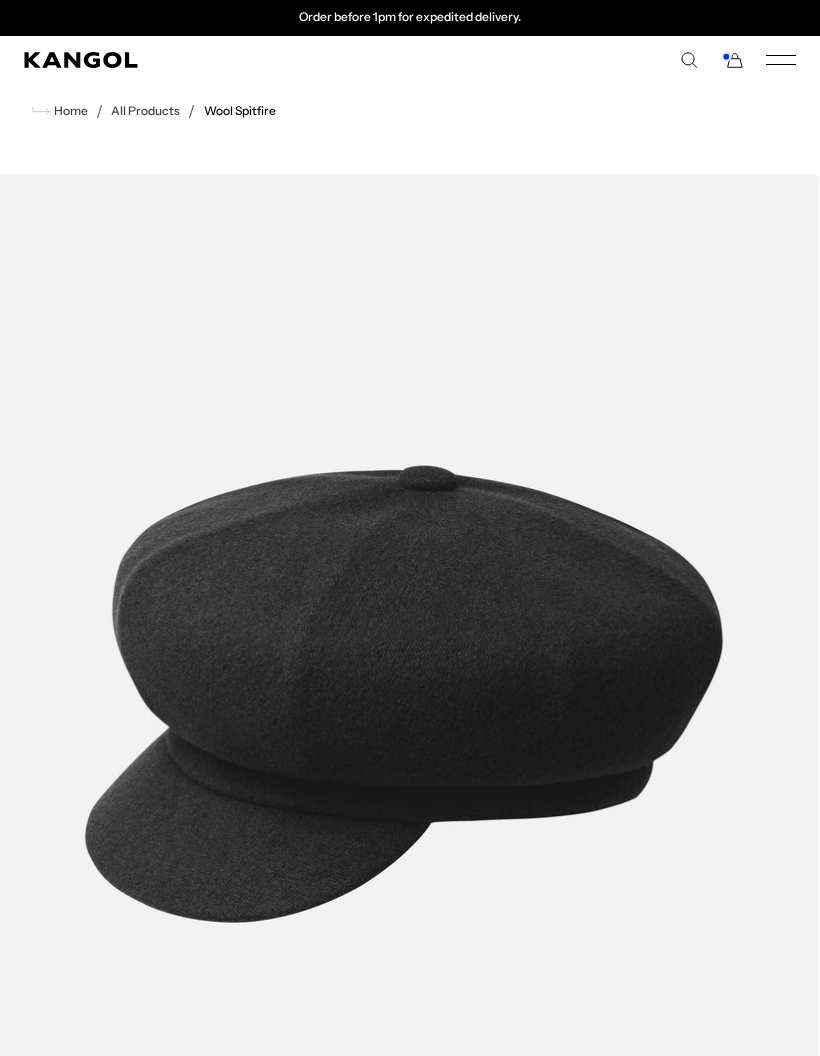 click 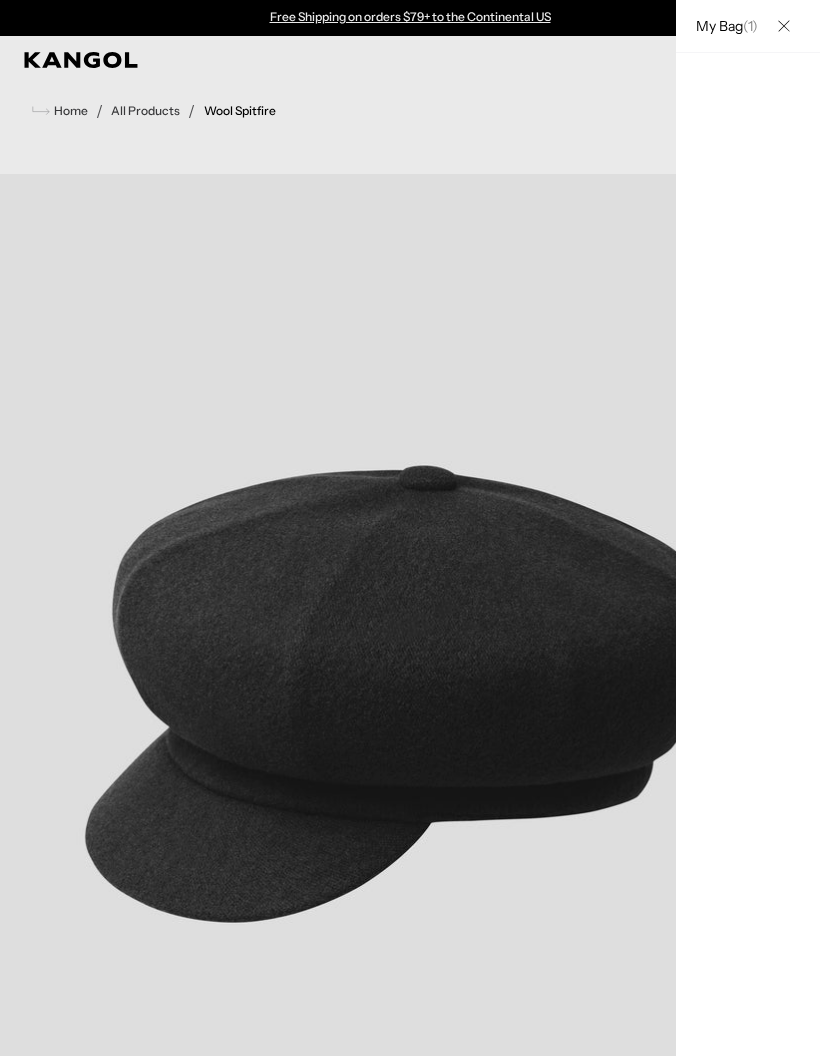 click on "My Bag
( 1 )" at bounding box center [722, 26] 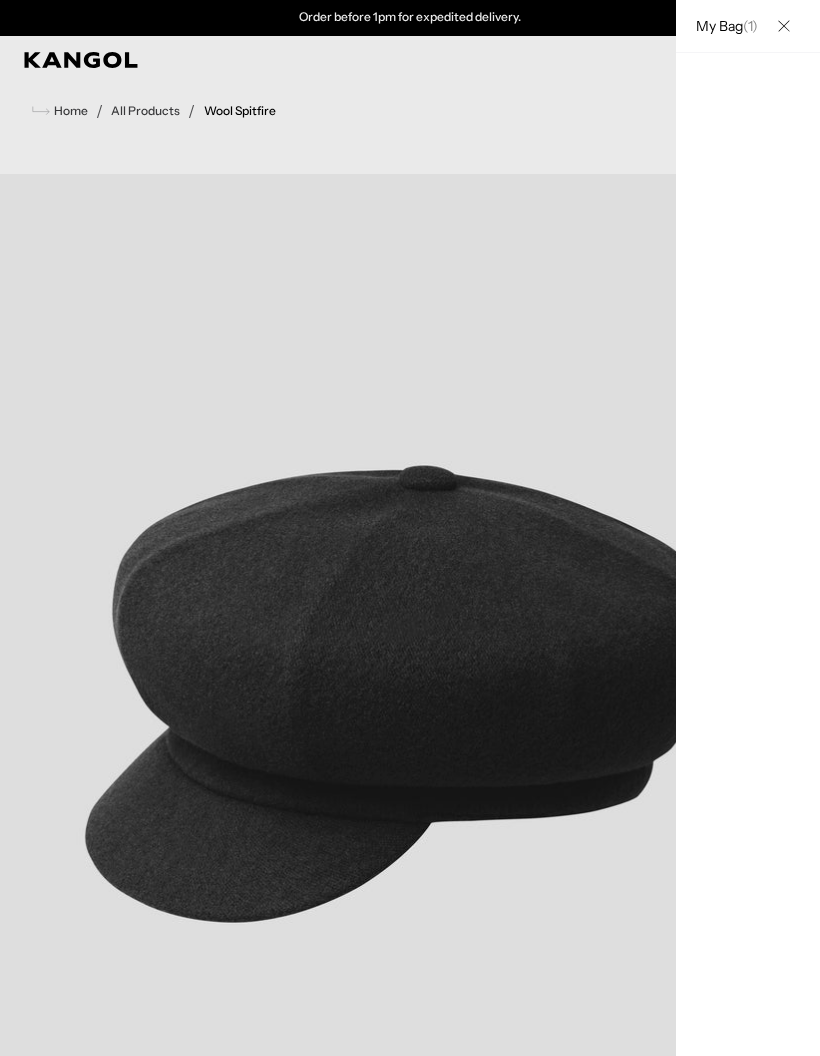 click at bounding box center [410, 528] 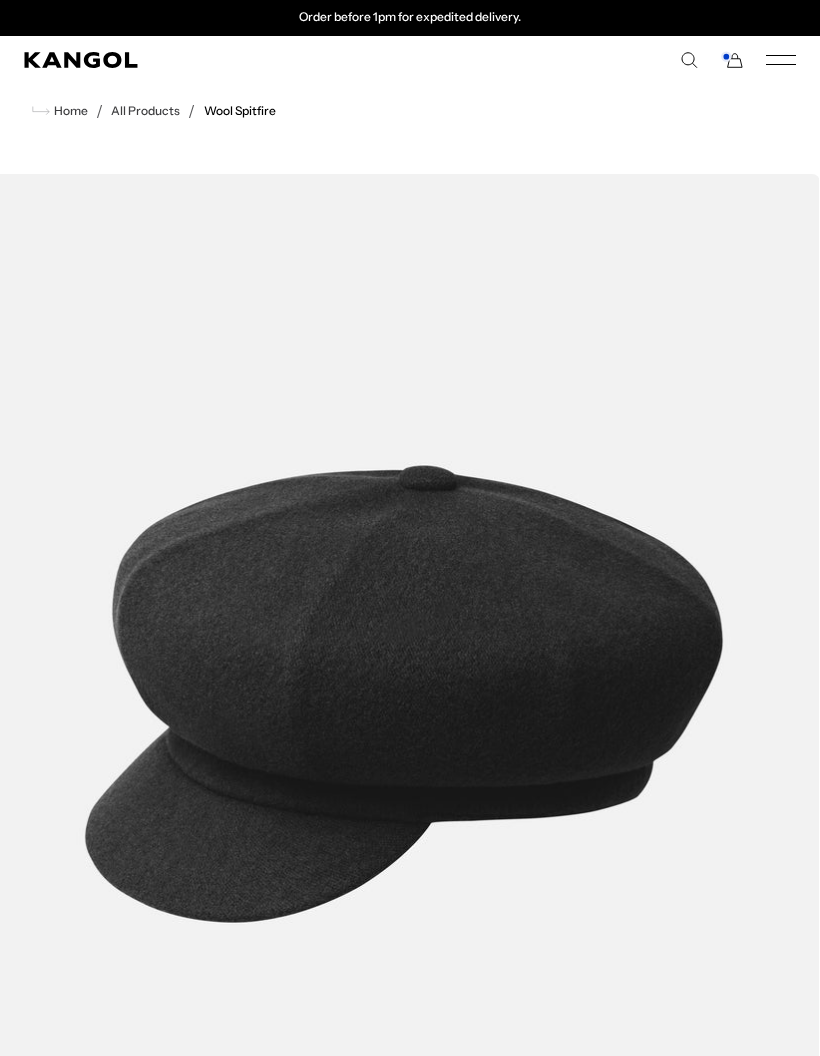 click on "Warehouse Sale
Warehouse Sale
Limited Time: Select Spring Styles on Sale
All Sale Hats
All Sale Accessories
Icons
Icons" at bounding box center [410, 60] 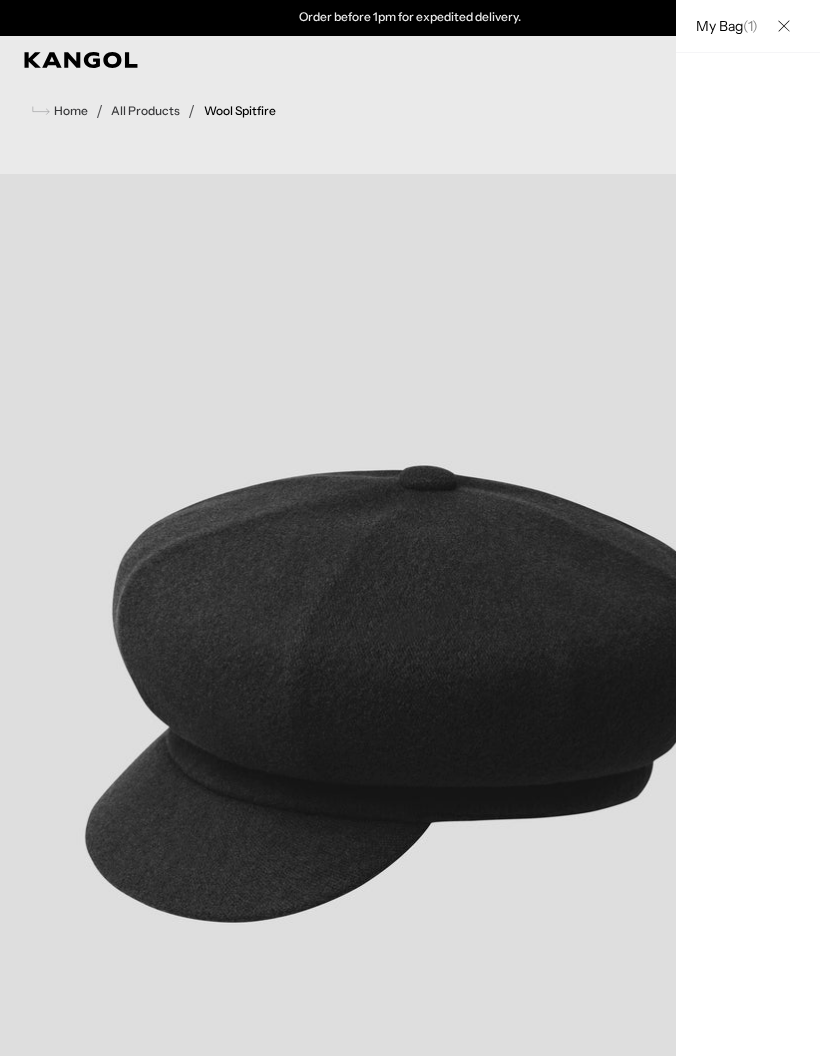 click on "My Bag
( 1 )" at bounding box center (722, 26) 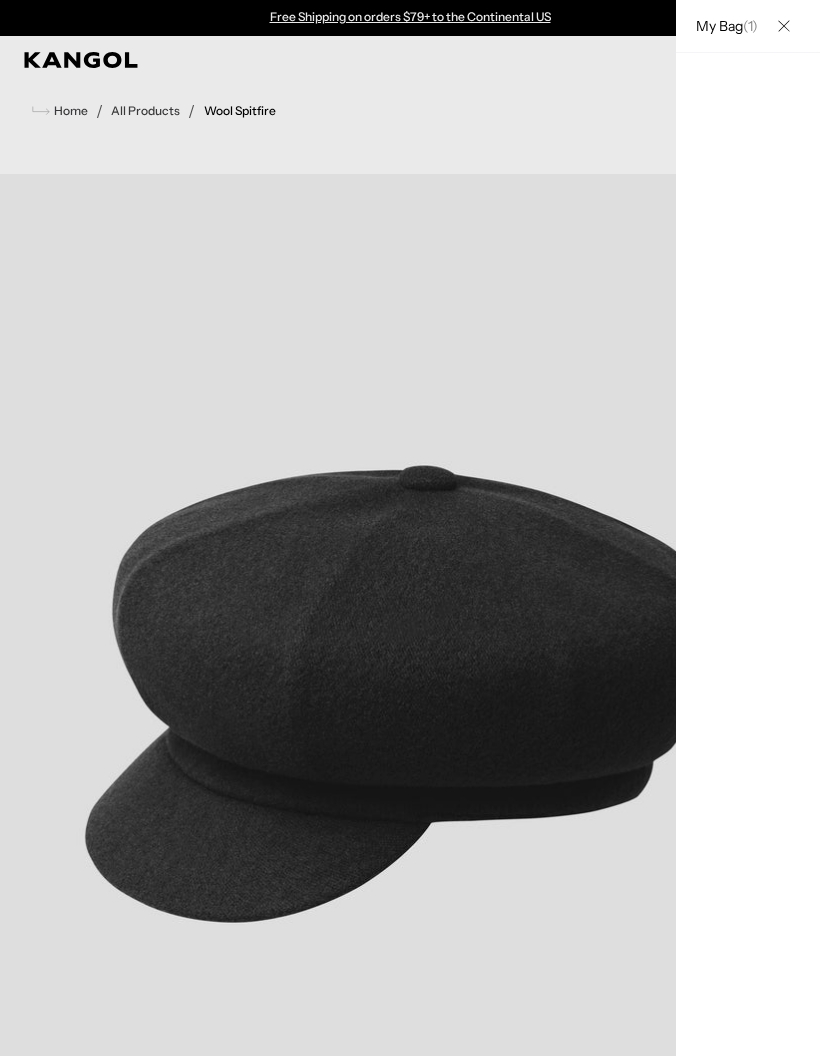 click on "My Bag
( 1 )" at bounding box center (722, 26) 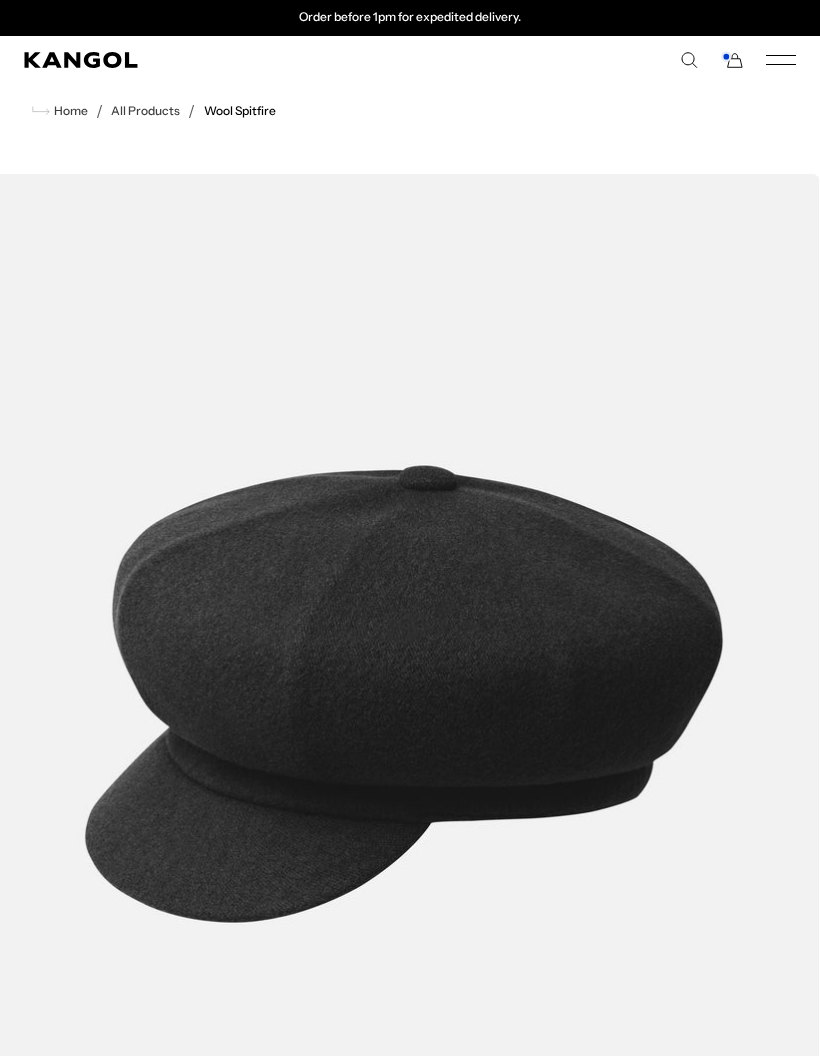 click 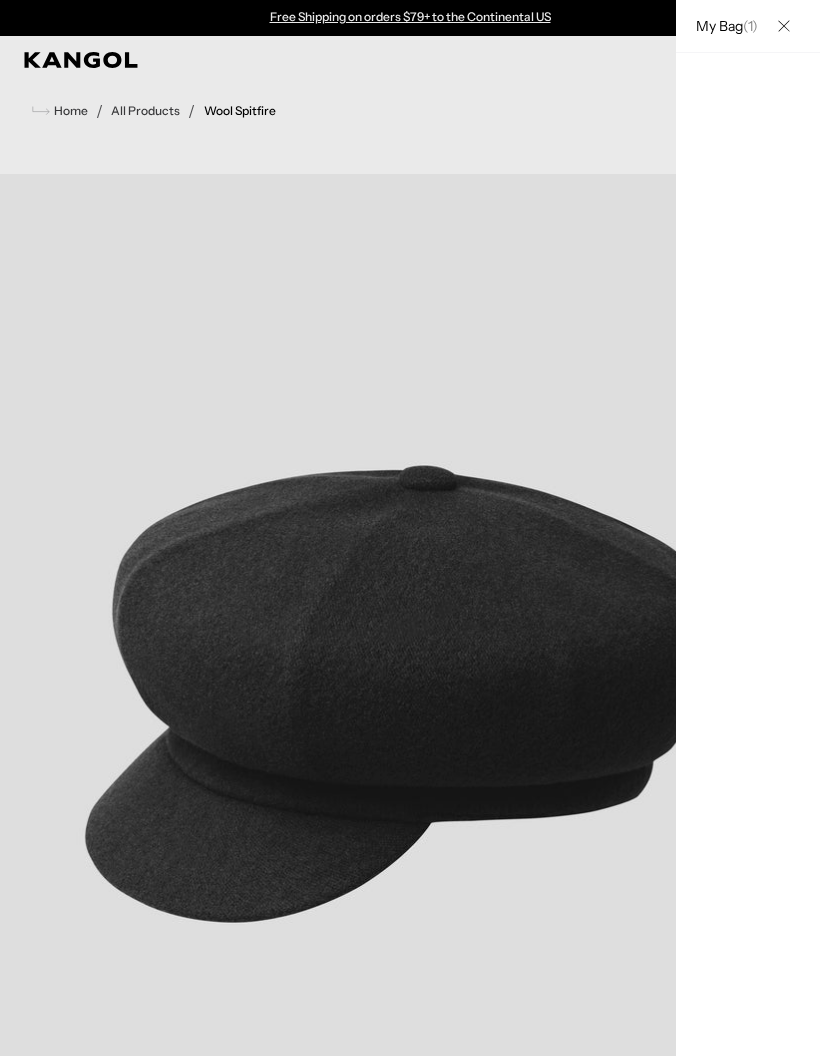 click on "My Bag
( 1 )" at bounding box center [722, 26] 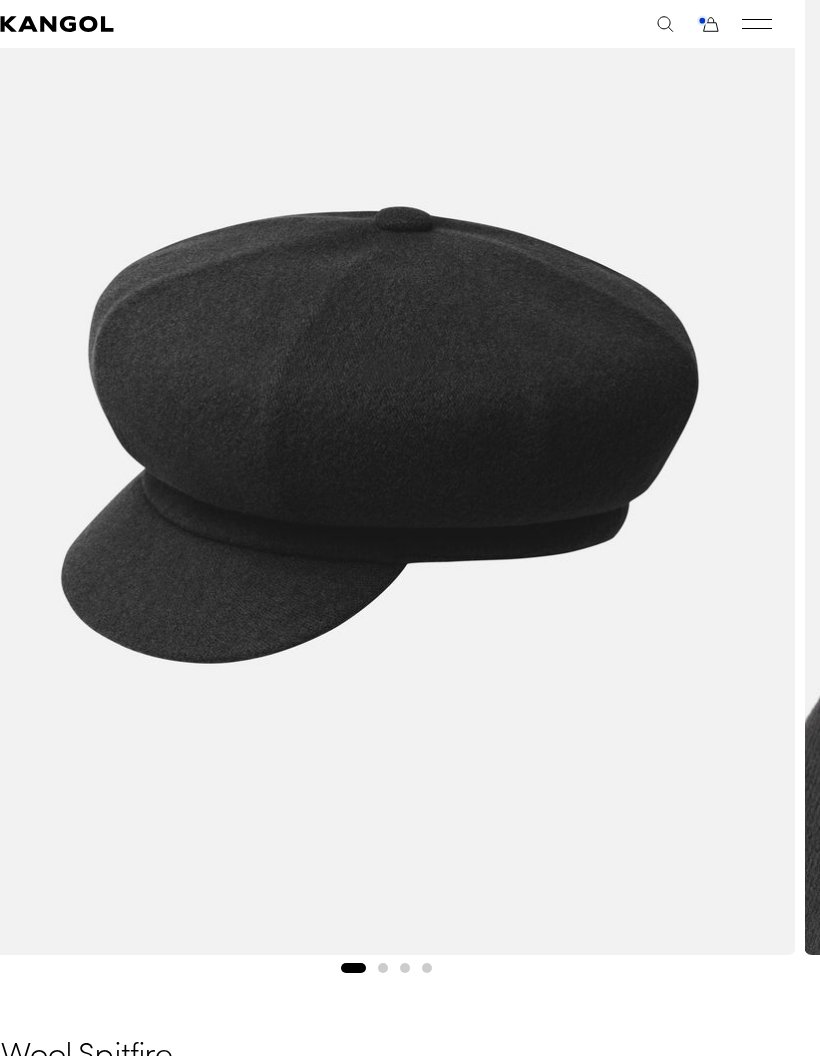 click 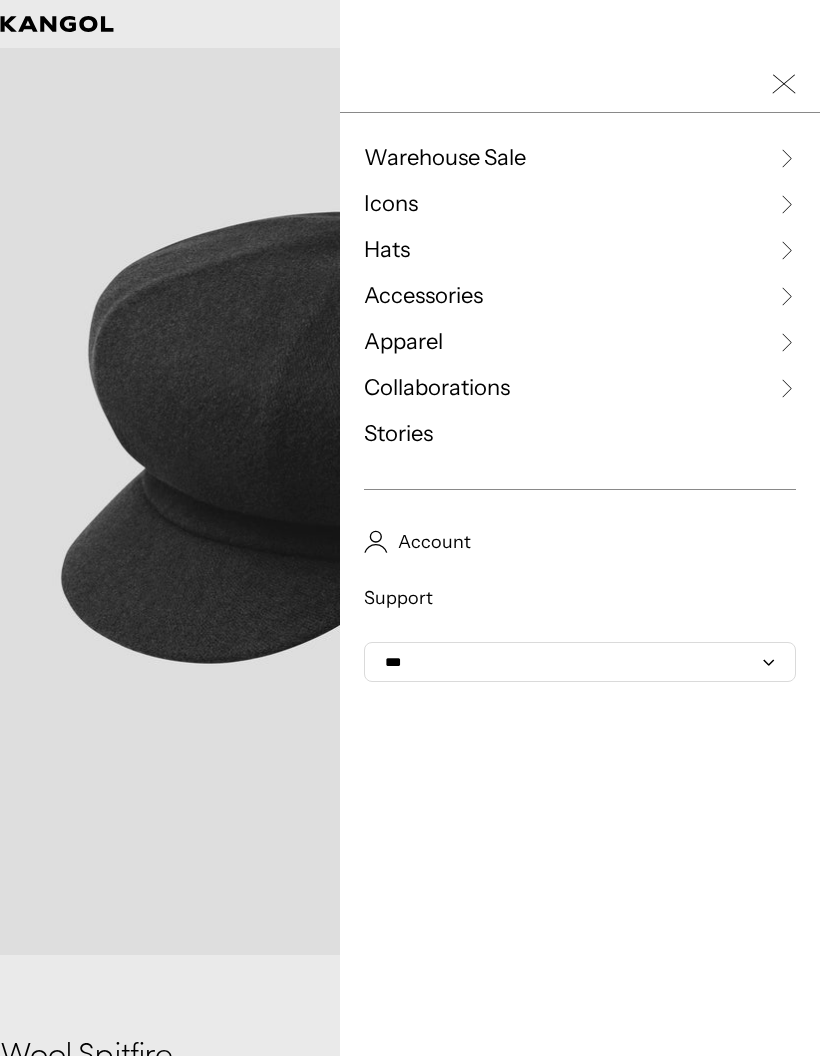 click at bounding box center [410, 528] 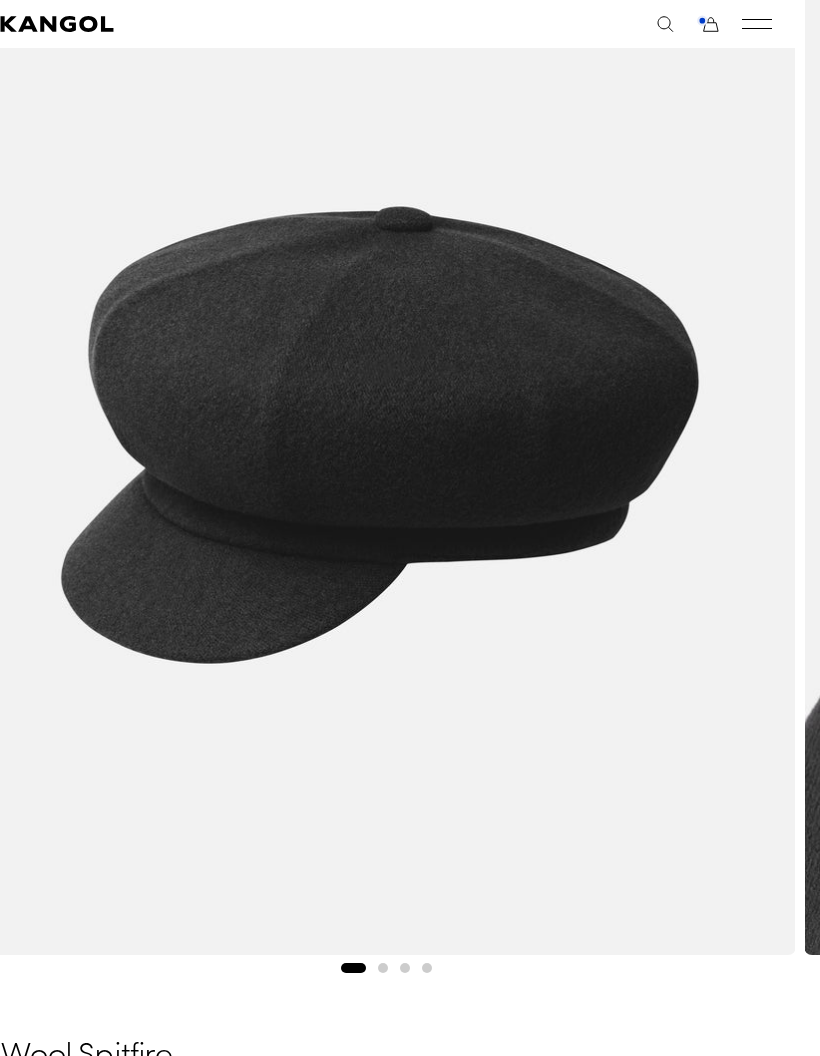 click 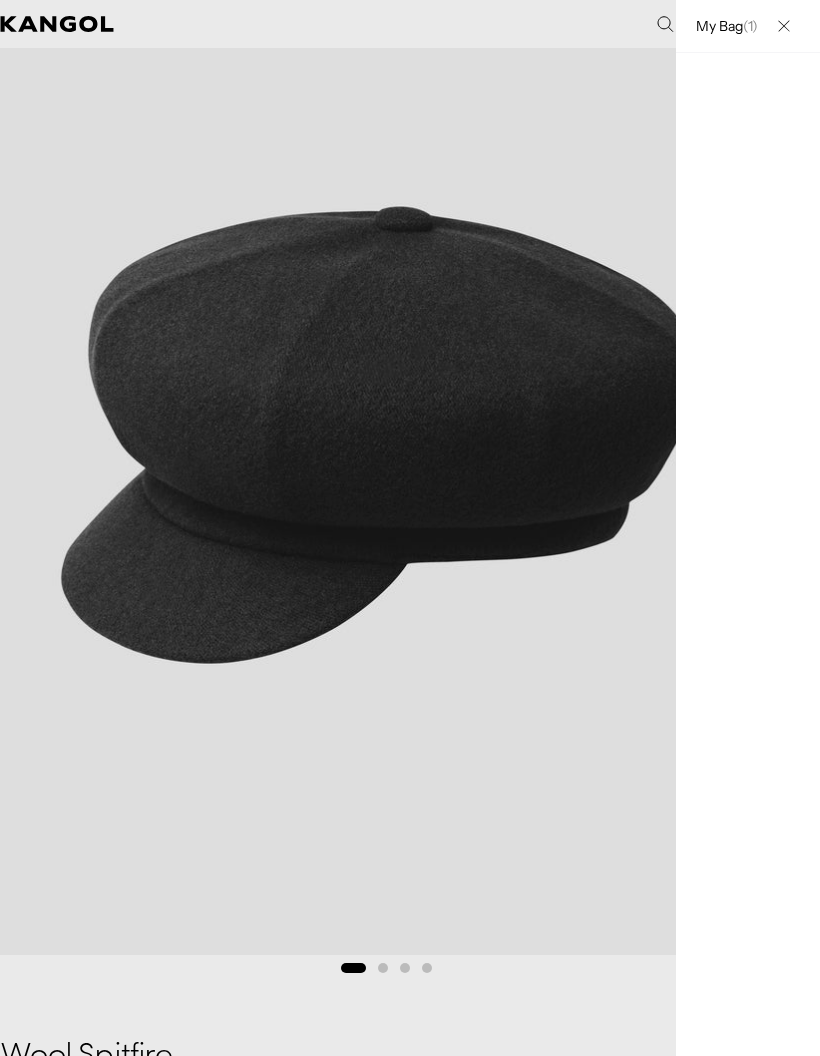 scroll, scrollTop: 0, scrollLeft: 0, axis: both 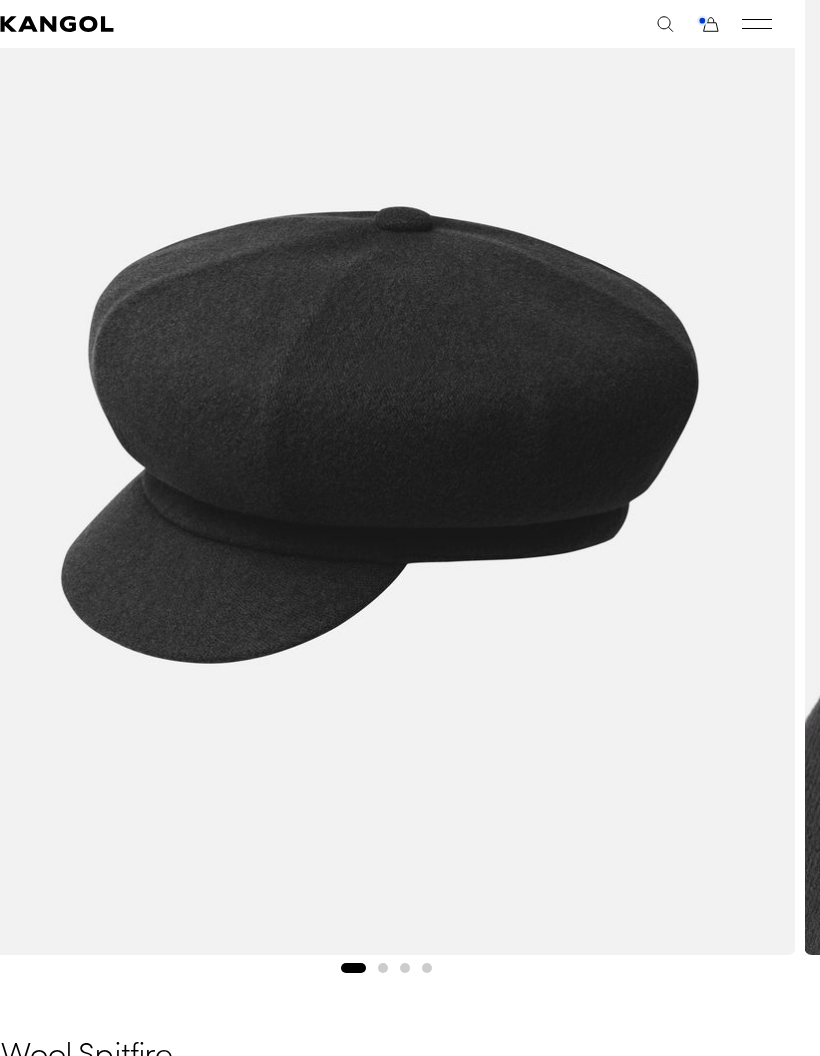 click 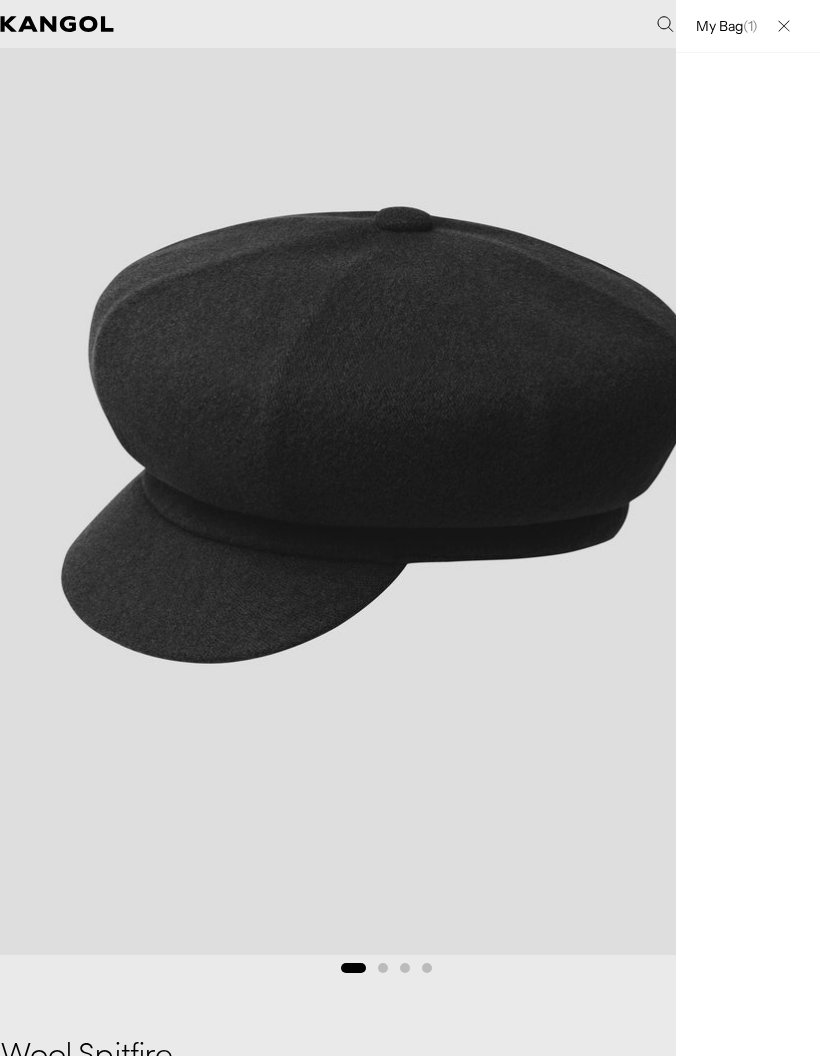 click at bounding box center [784, 26] 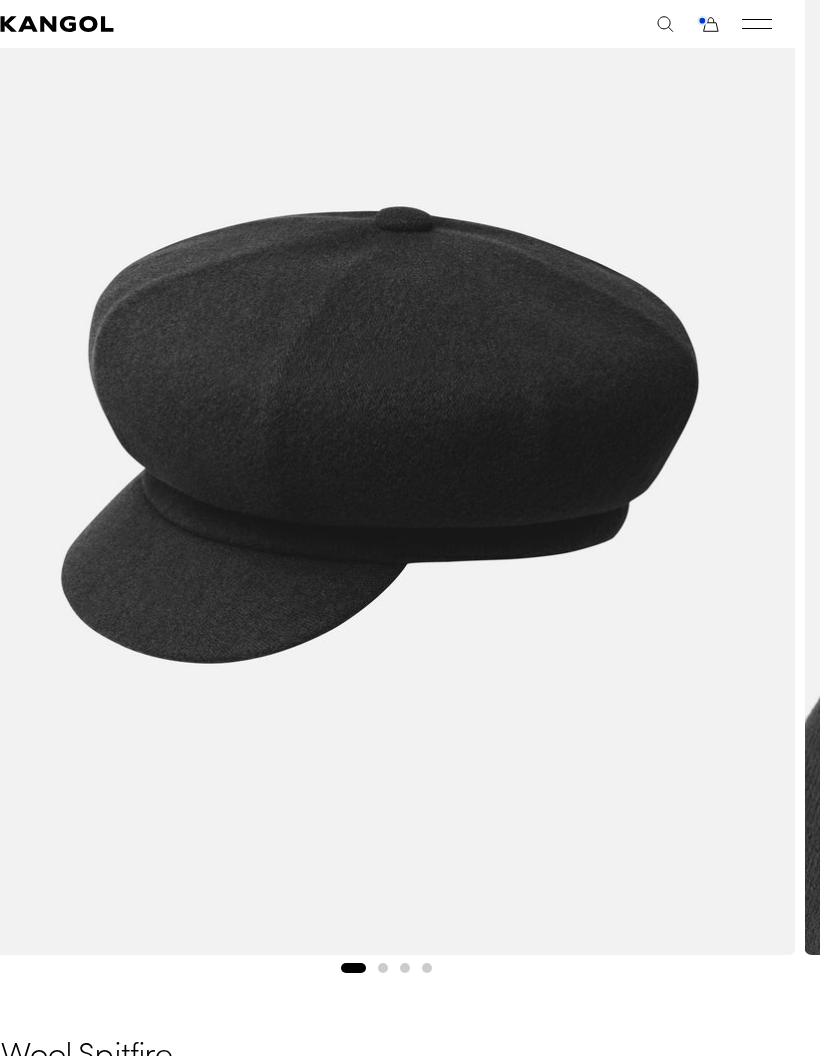 scroll, scrollTop: 0, scrollLeft: 412, axis: horizontal 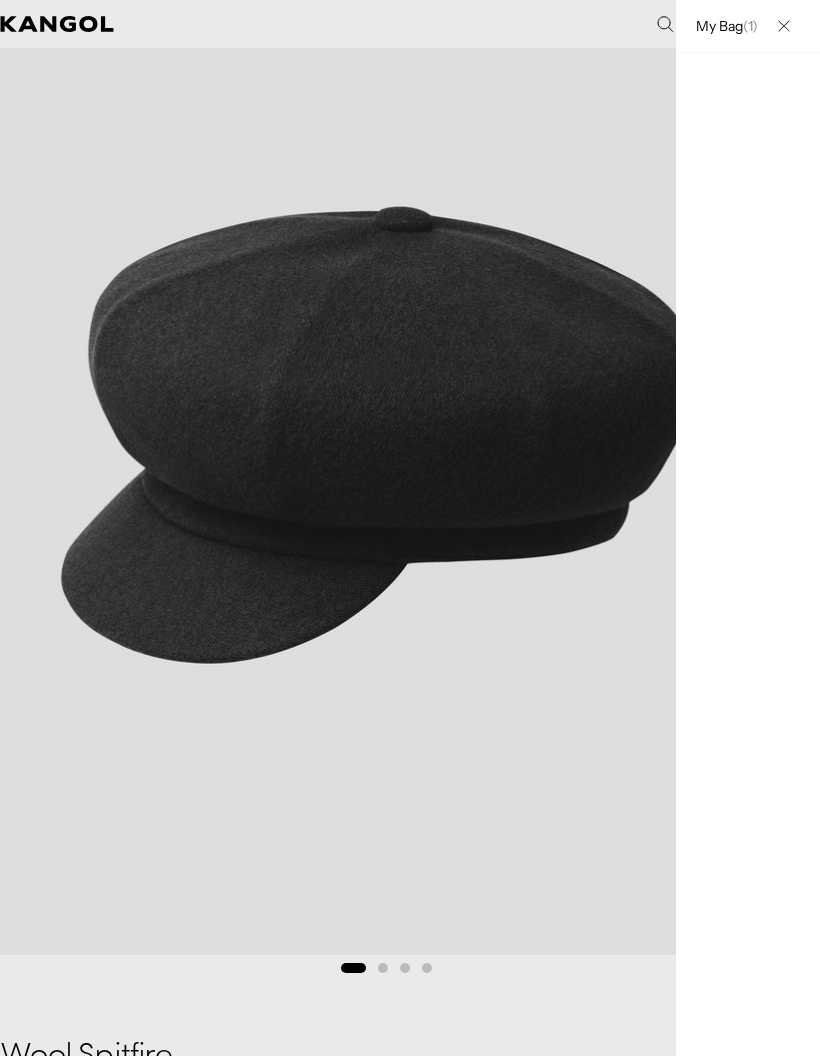 click on "My Bag
( 1 )" at bounding box center (722, 26) 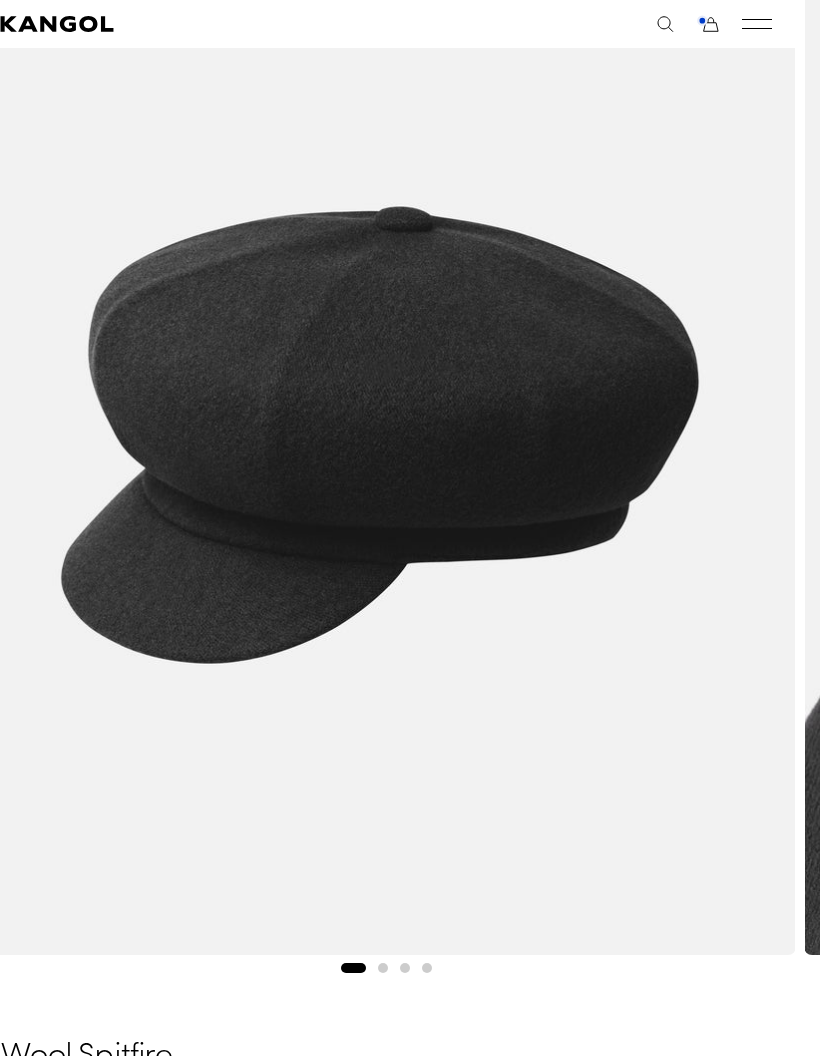 scroll, scrollTop: 0, scrollLeft: 412, axis: horizontal 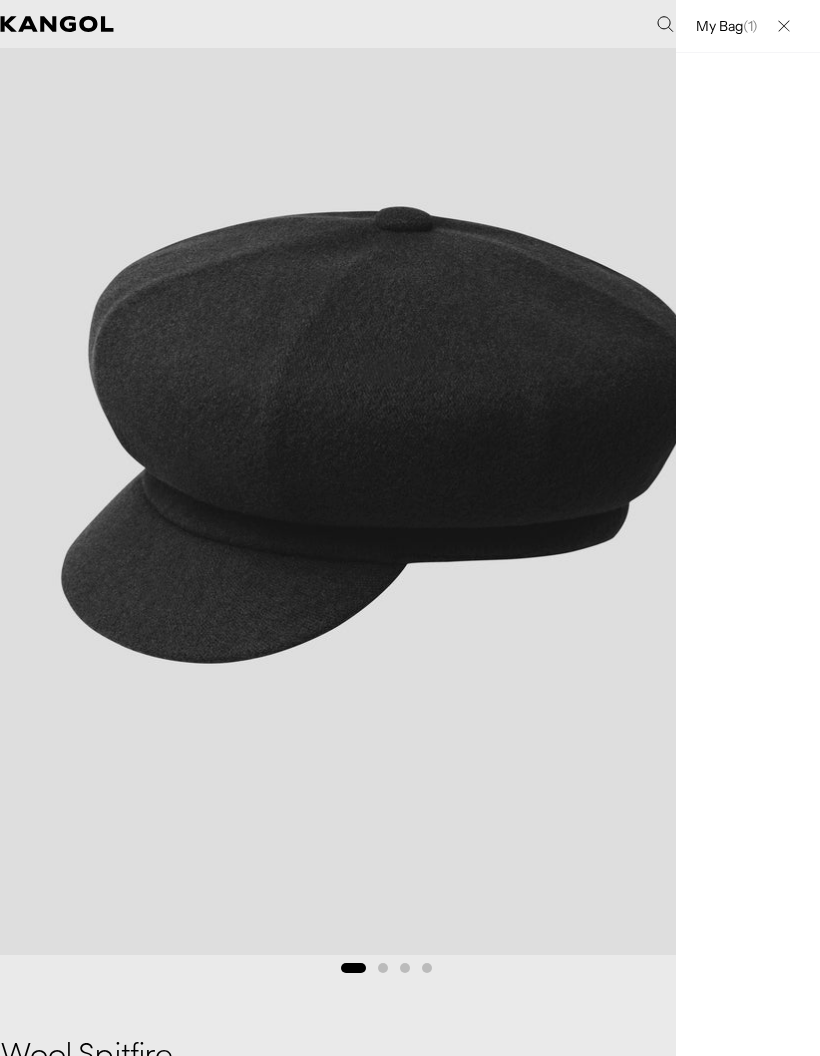 click on "Loading..." at bounding box center (748, 554) 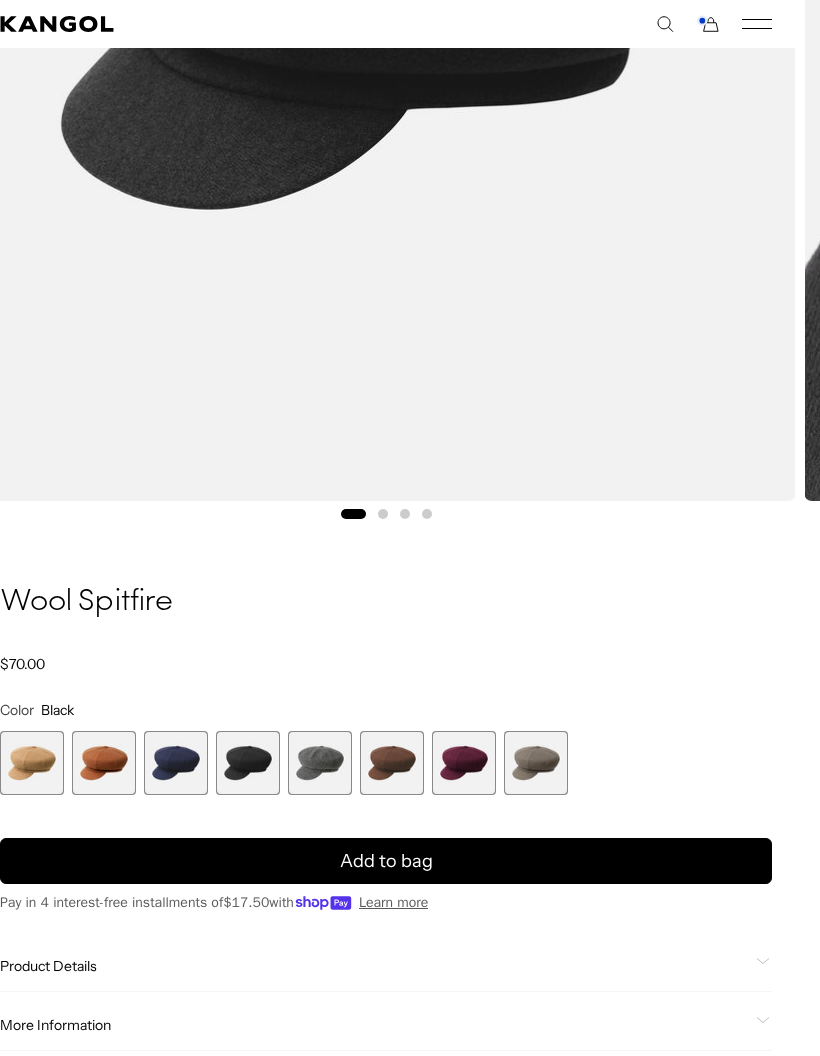 scroll, scrollTop: 880, scrollLeft: 24, axis: both 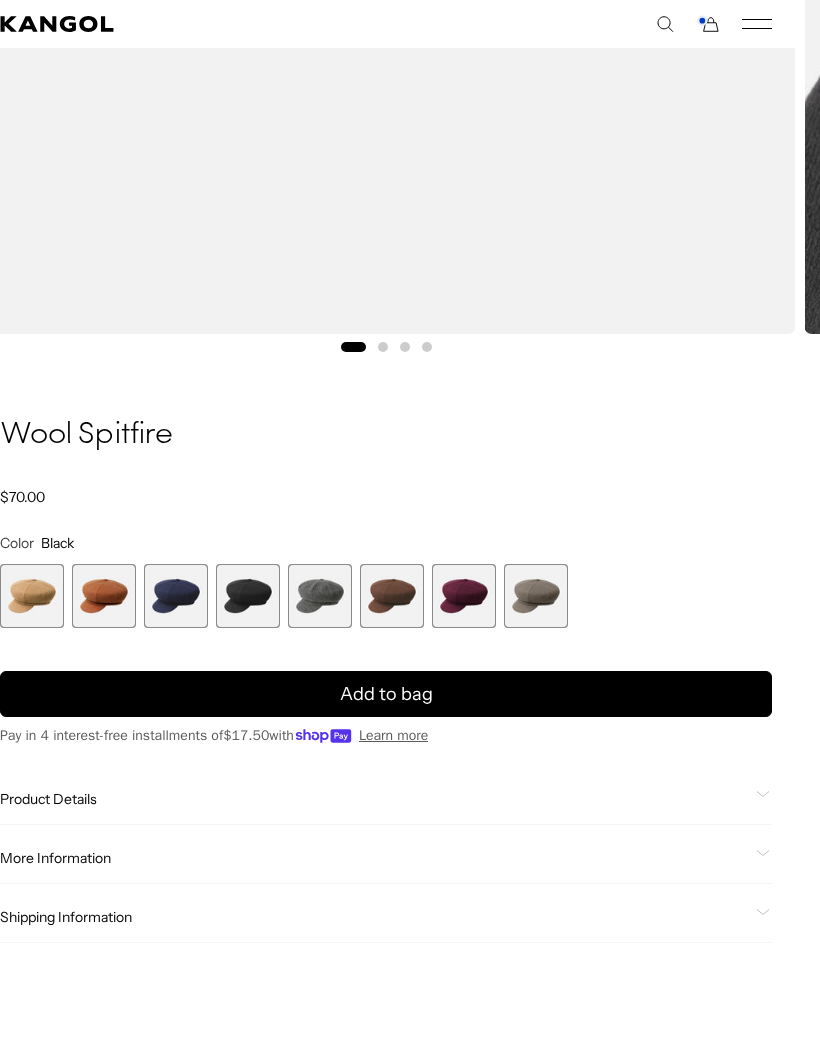 click on "Add to bag" at bounding box center [386, 694] 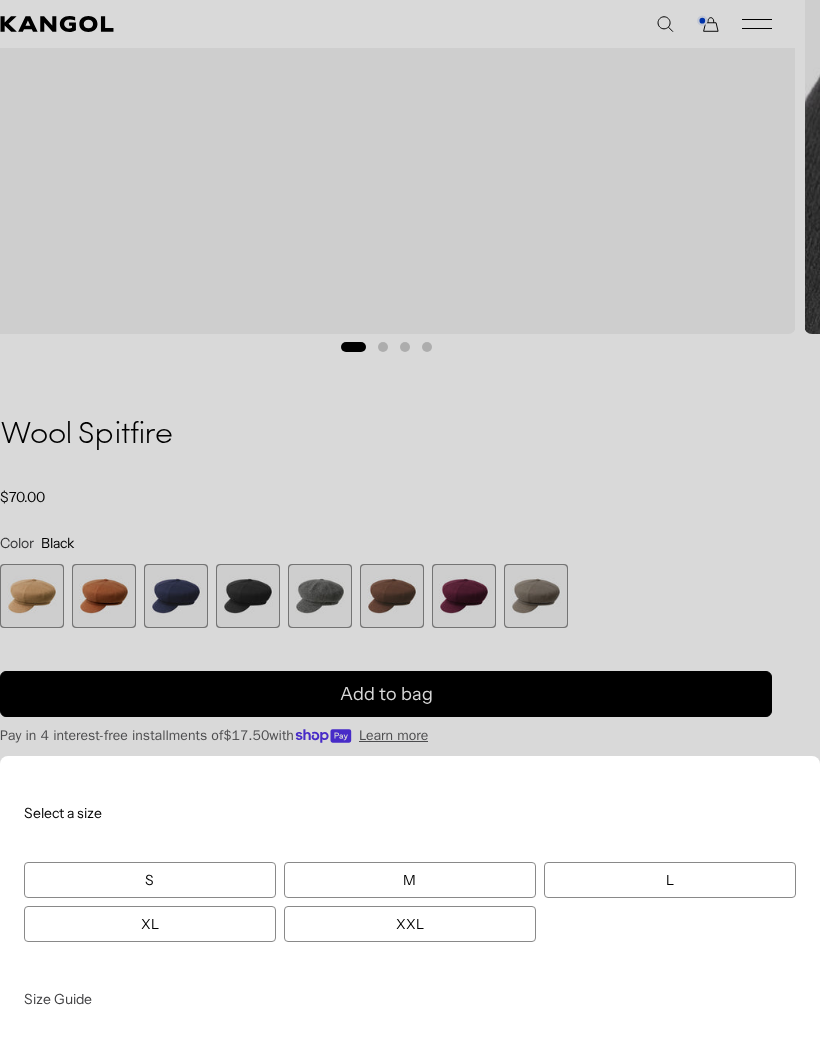 click on "L" at bounding box center [670, 880] 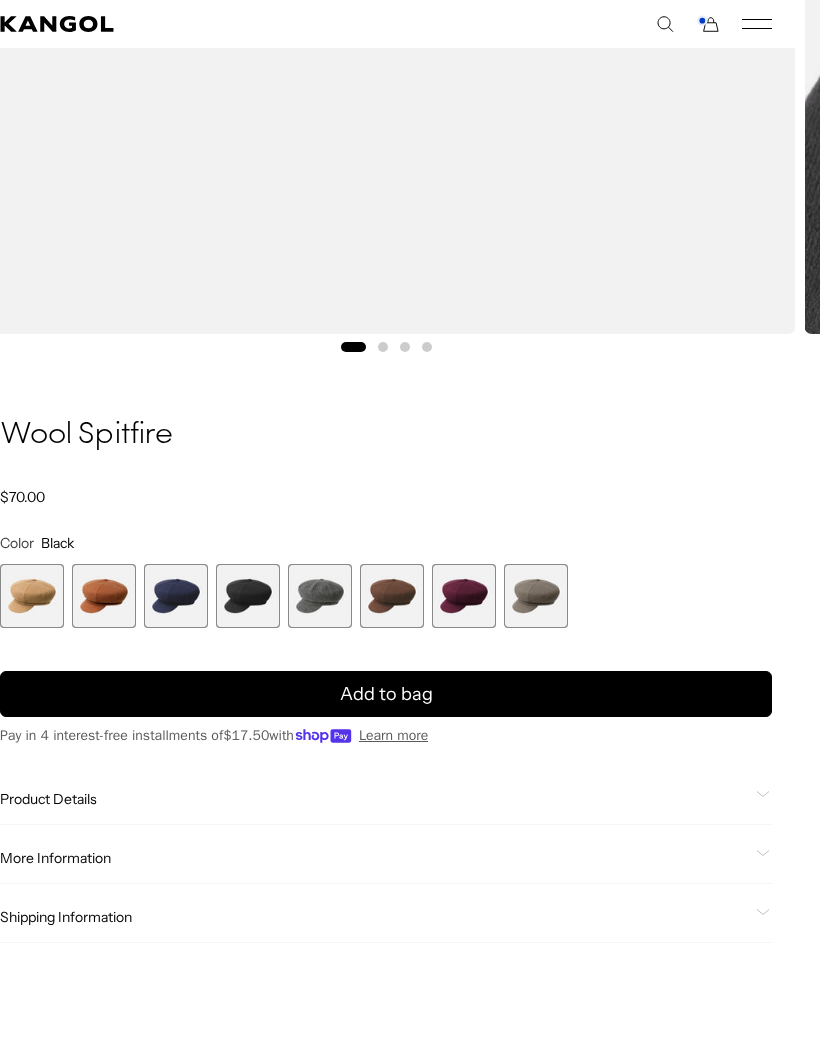 scroll, scrollTop: 960, scrollLeft: 24, axis: both 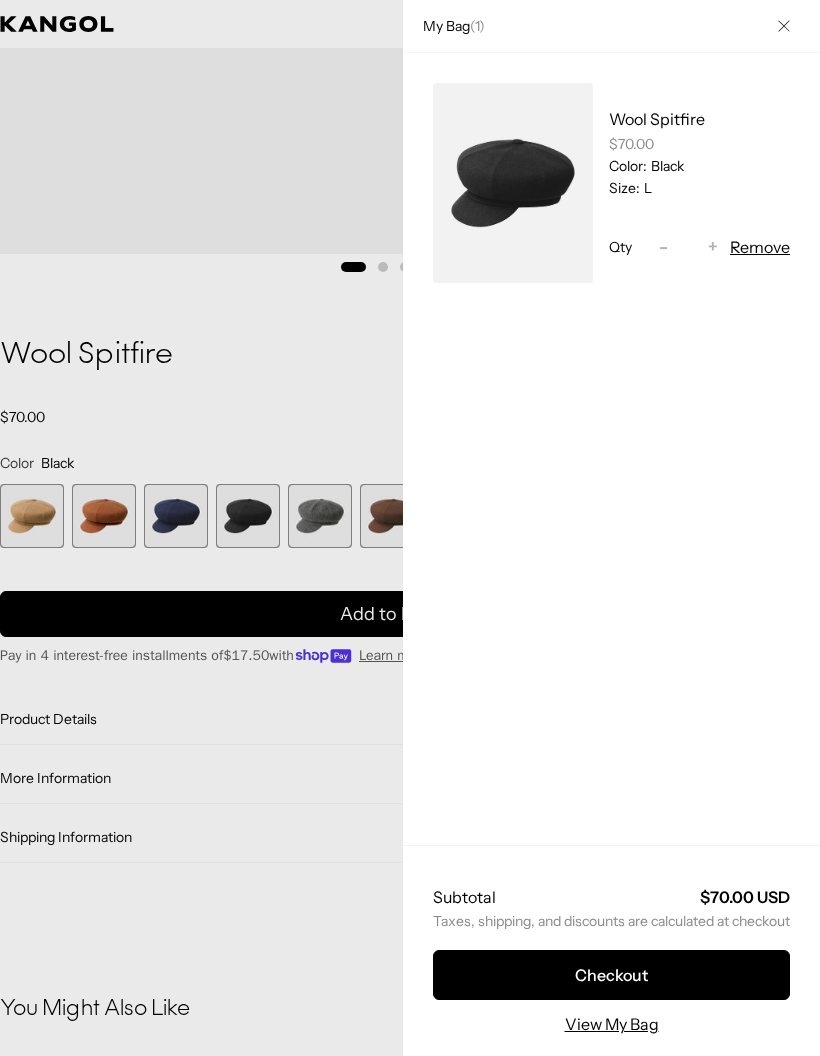 click on "Remove" at bounding box center [760, 247] 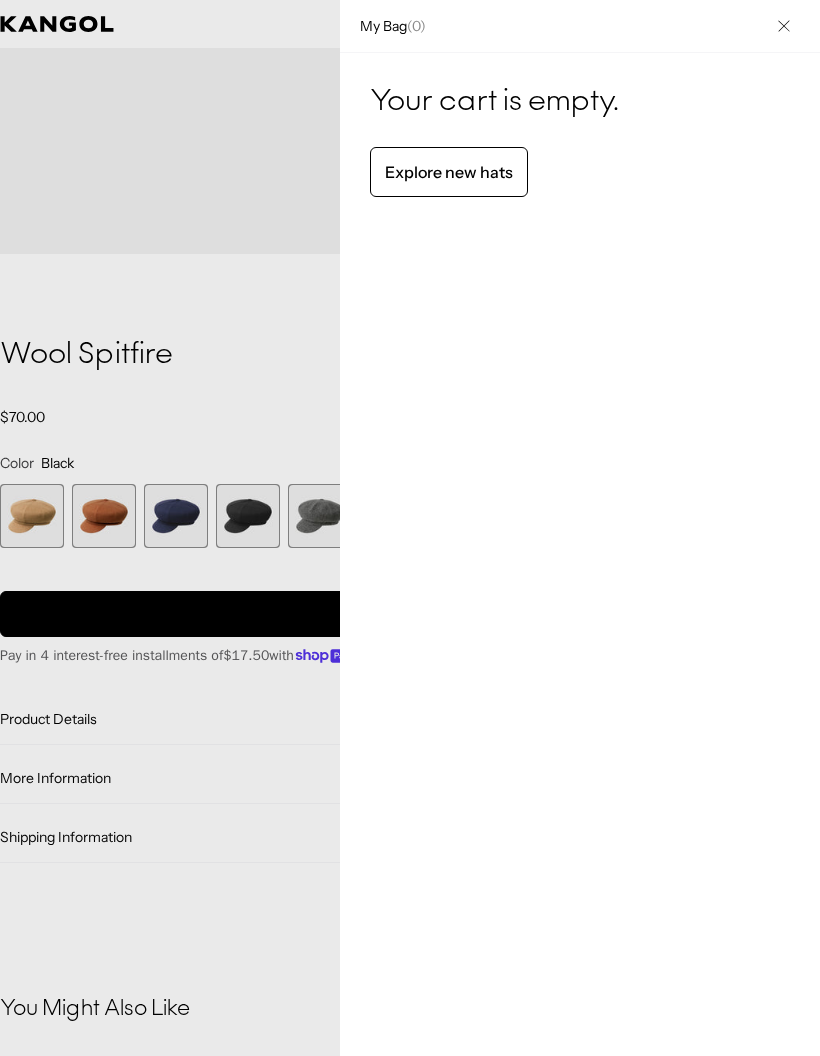 scroll, scrollTop: 0, scrollLeft: 0, axis: both 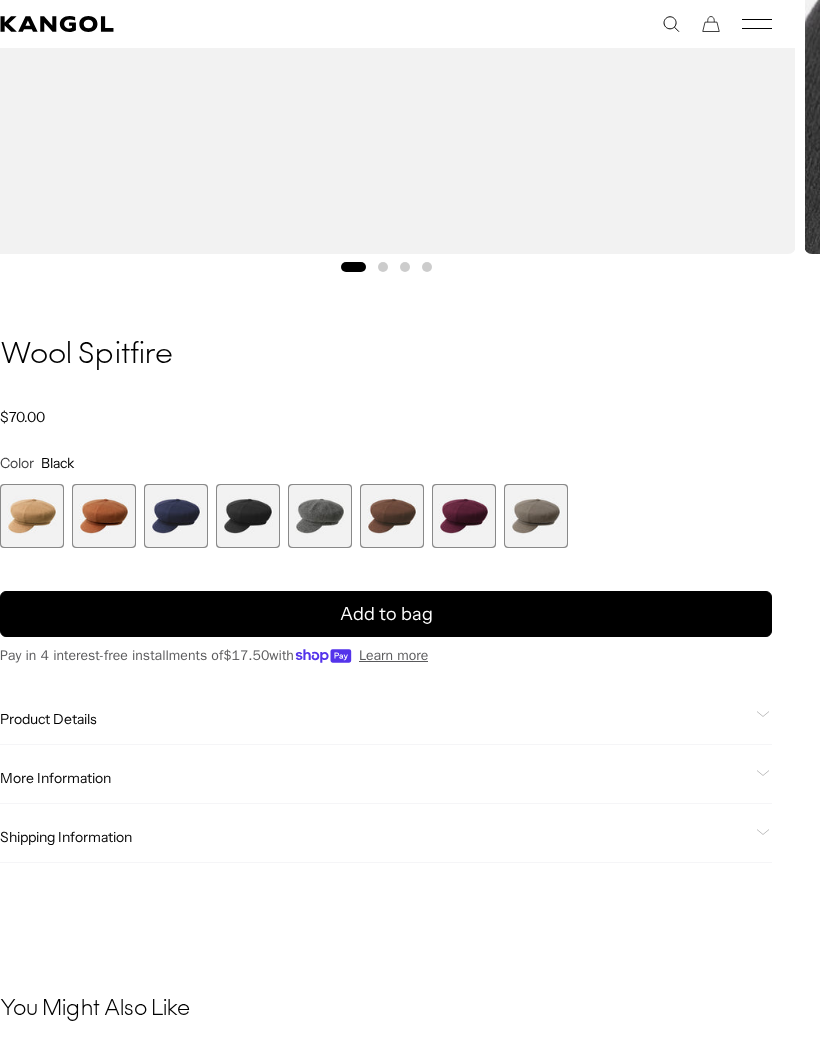 click on "Add to bag" at bounding box center [386, 614] 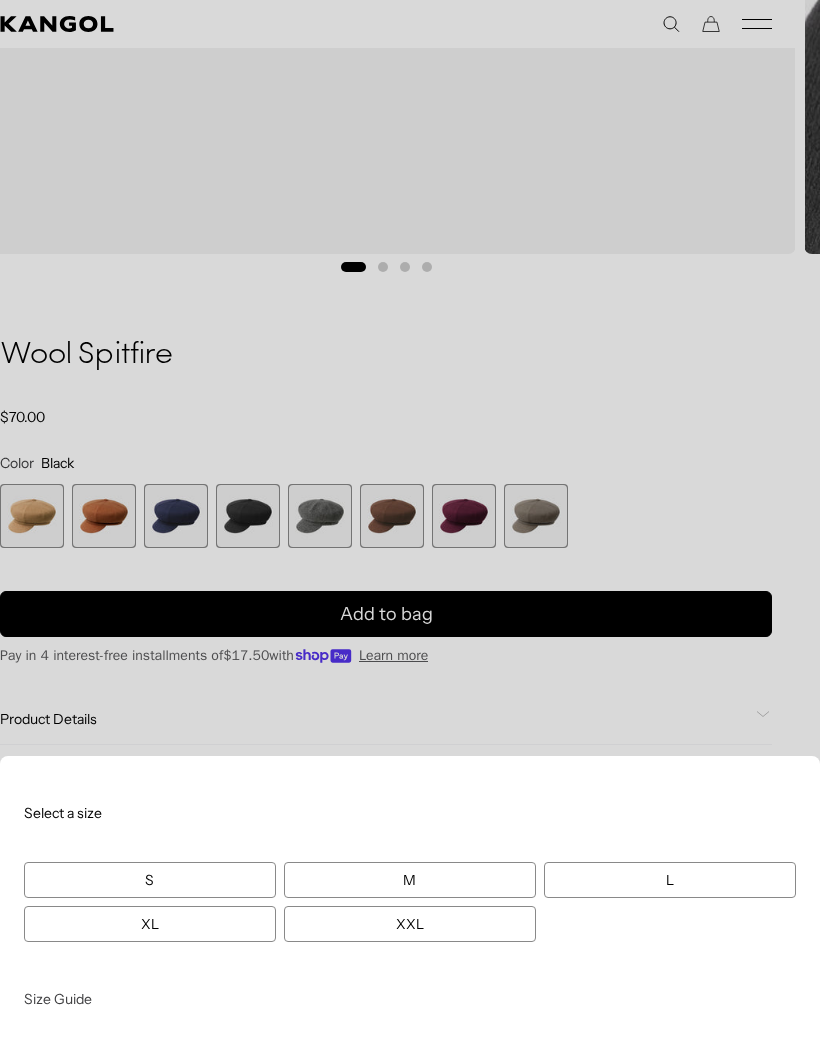 scroll, scrollTop: 0, scrollLeft: 412, axis: horizontal 